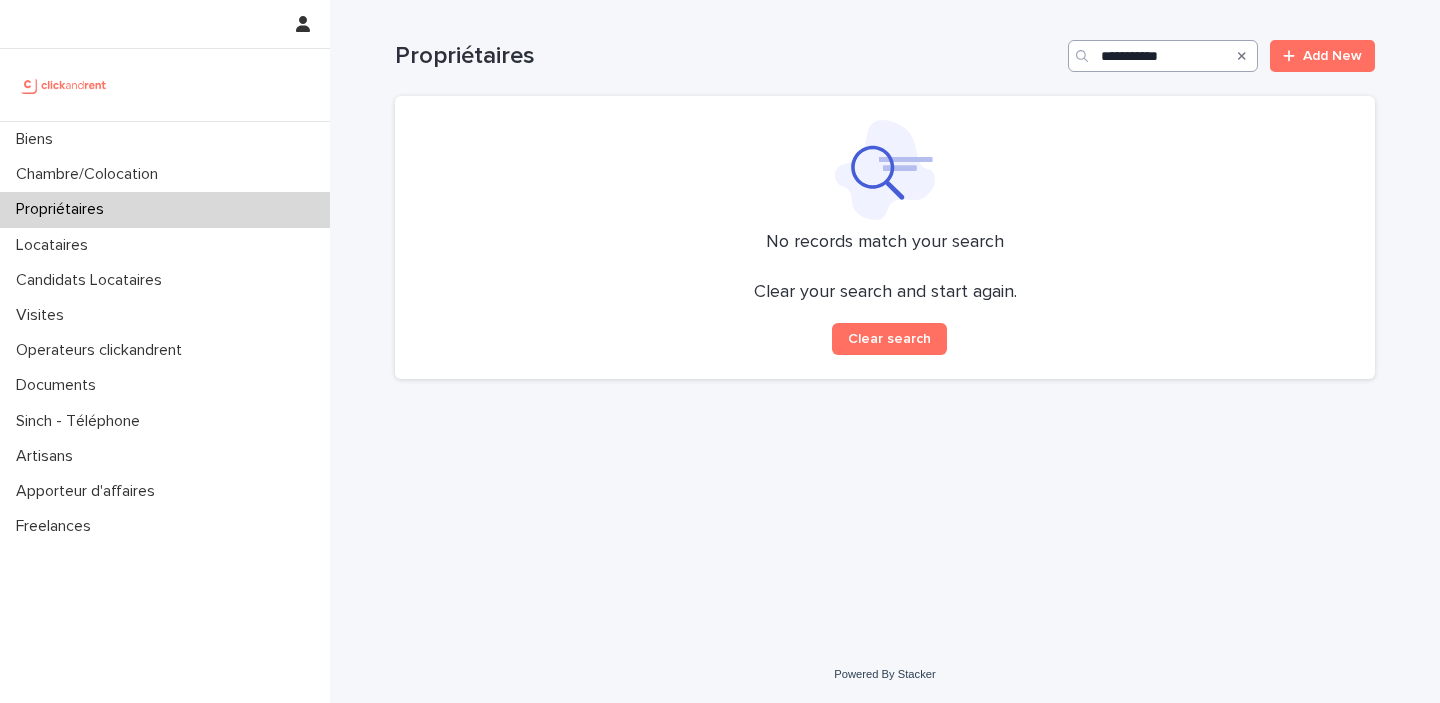 scroll, scrollTop: 0, scrollLeft: 0, axis: both 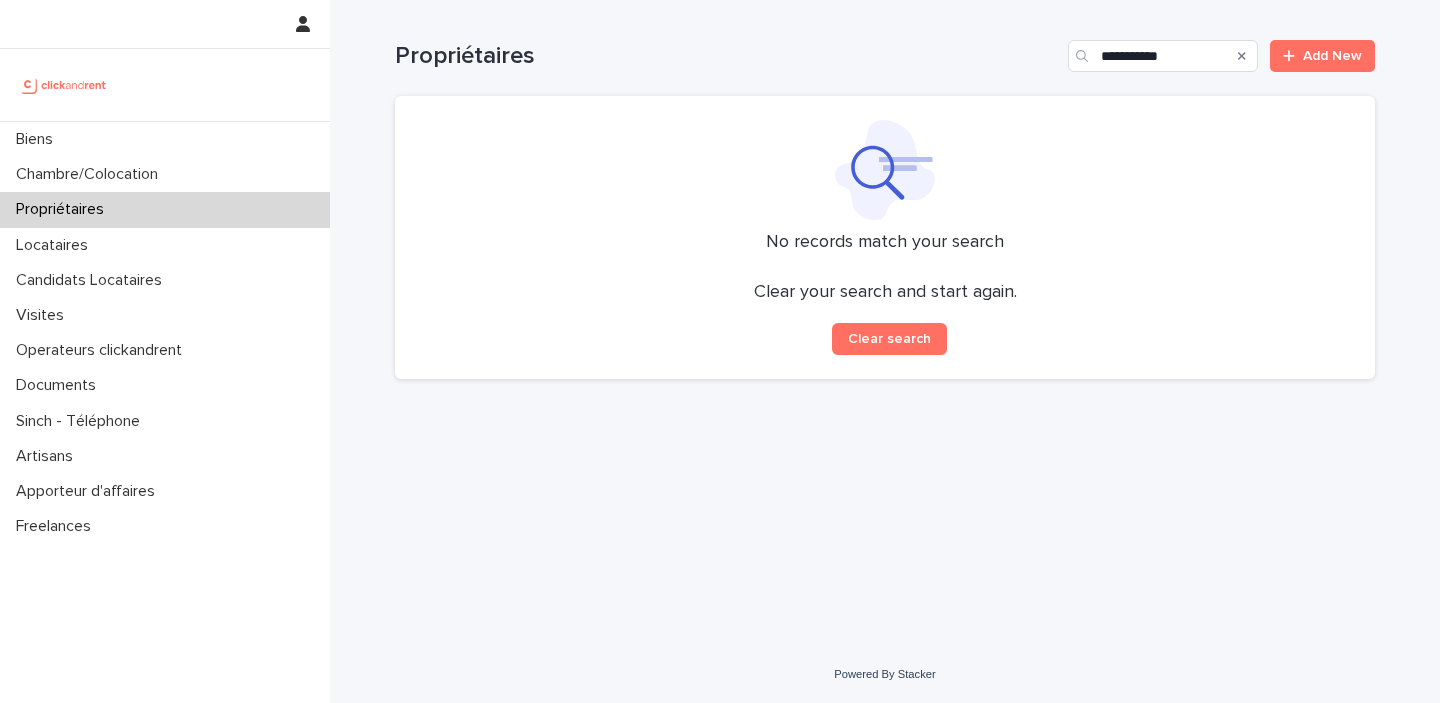 drag, startPoint x: 1178, startPoint y: 58, endPoint x: 1070, endPoint y: 57, distance: 108.00463 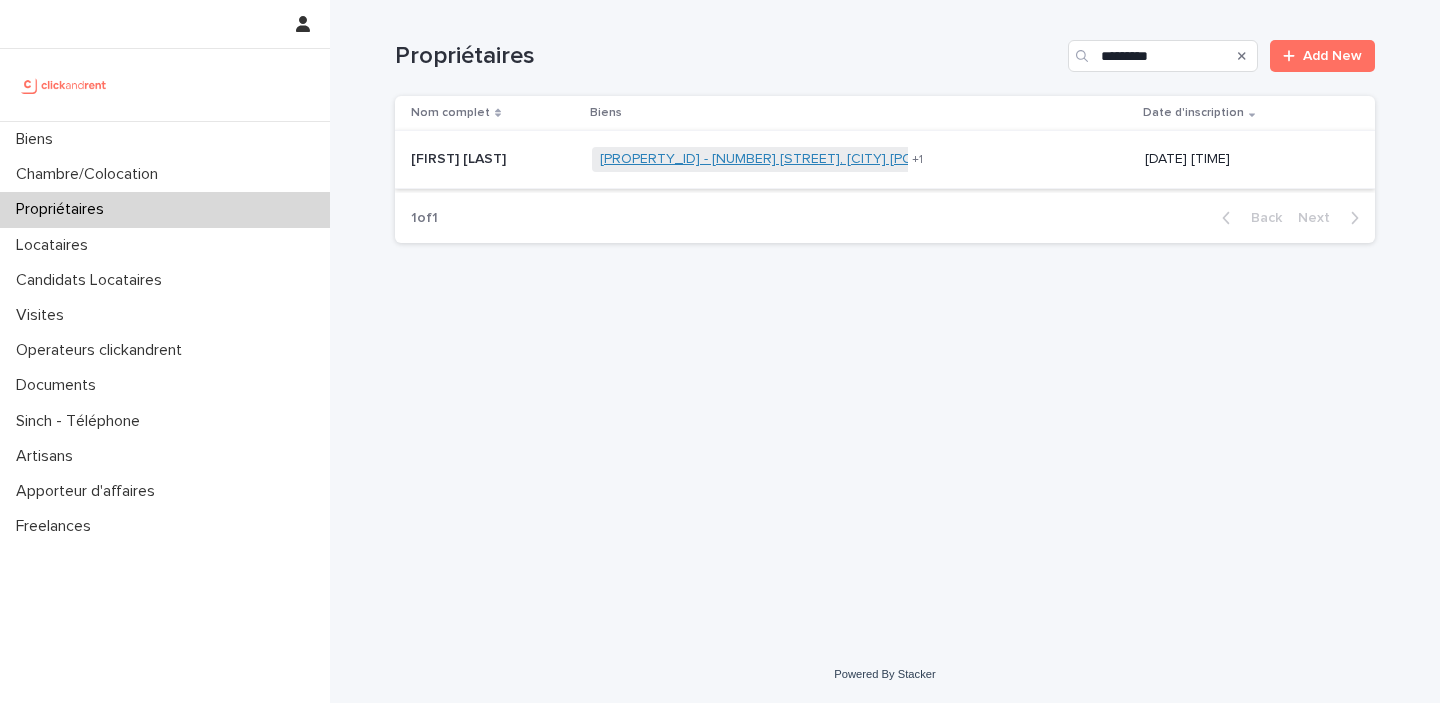 type on "*********" 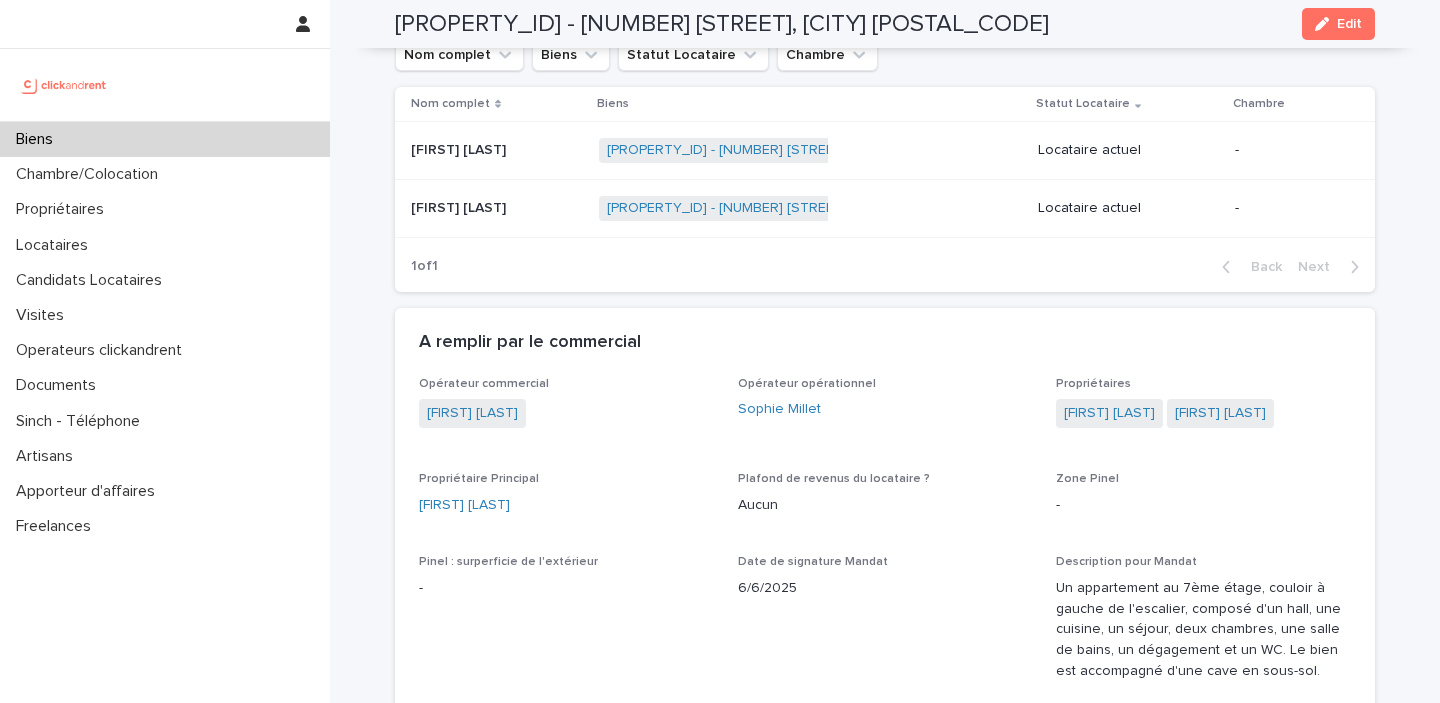 scroll, scrollTop: 812, scrollLeft: 0, axis: vertical 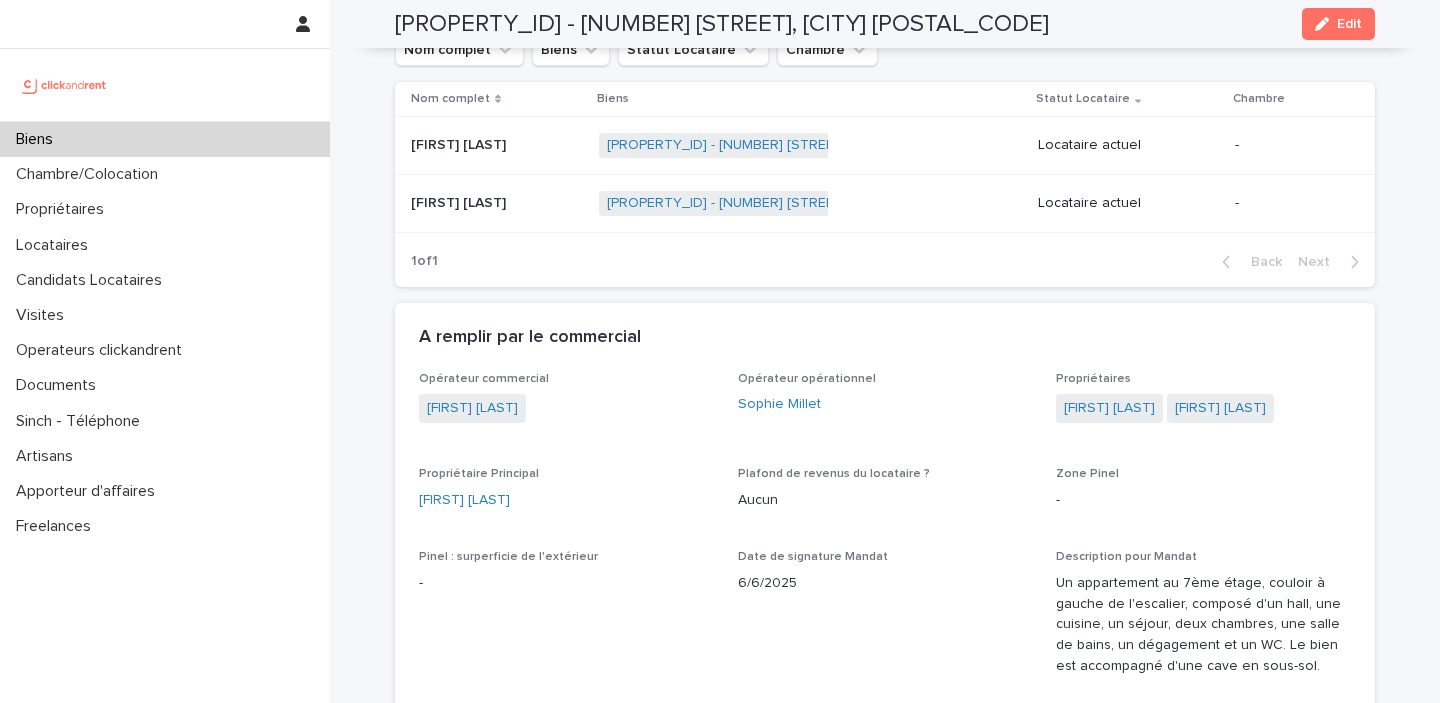 click on "[FIRST] [LAST]" at bounding box center [460, 143] 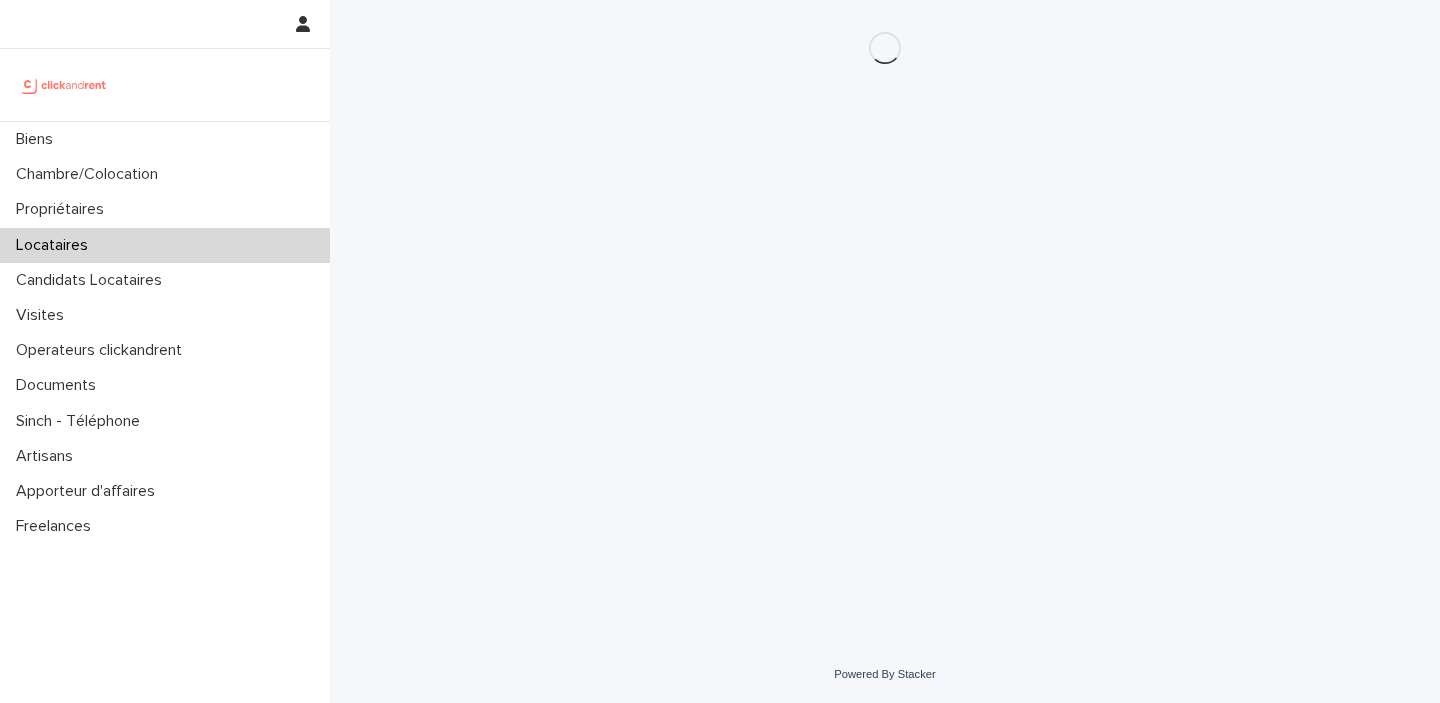scroll, scrollTop: 0, scrollLeft: 0, axis: both 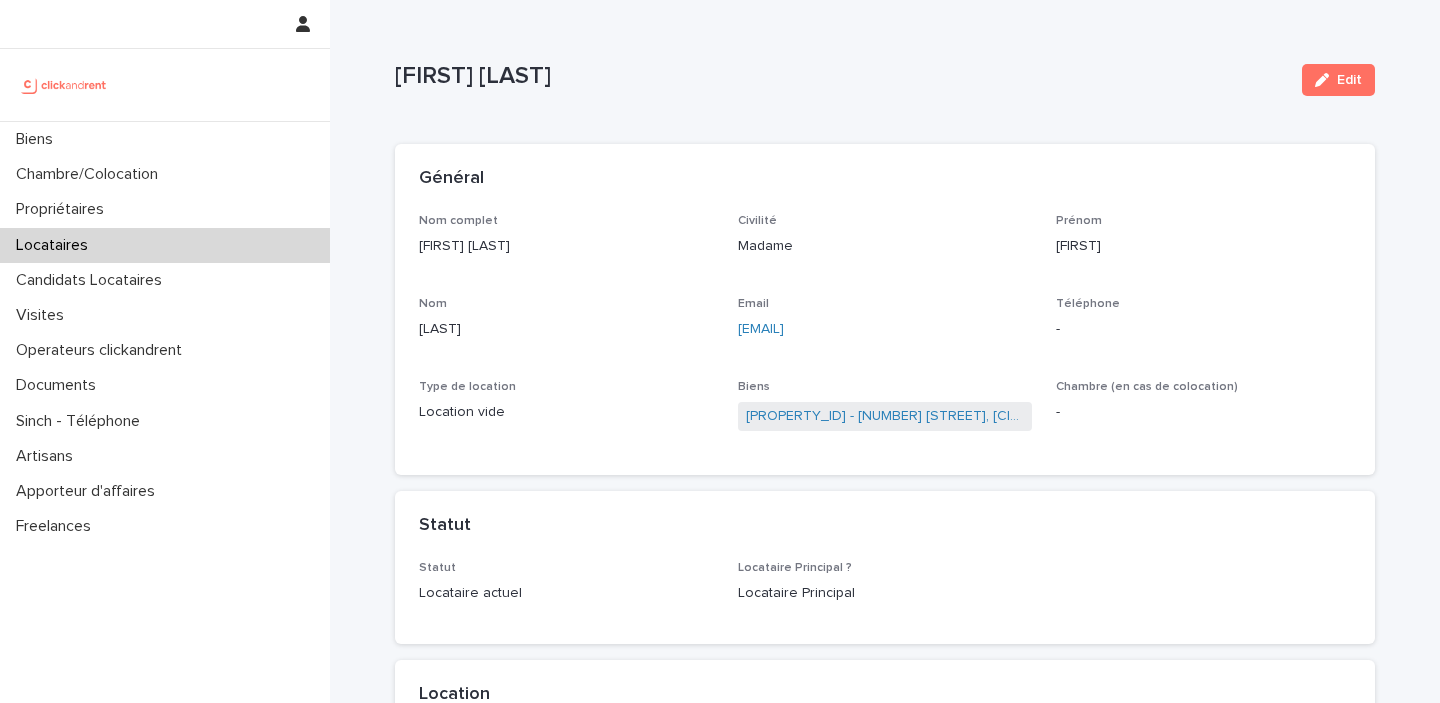click on "Civilité Madame" at bounding box center (885, 243) 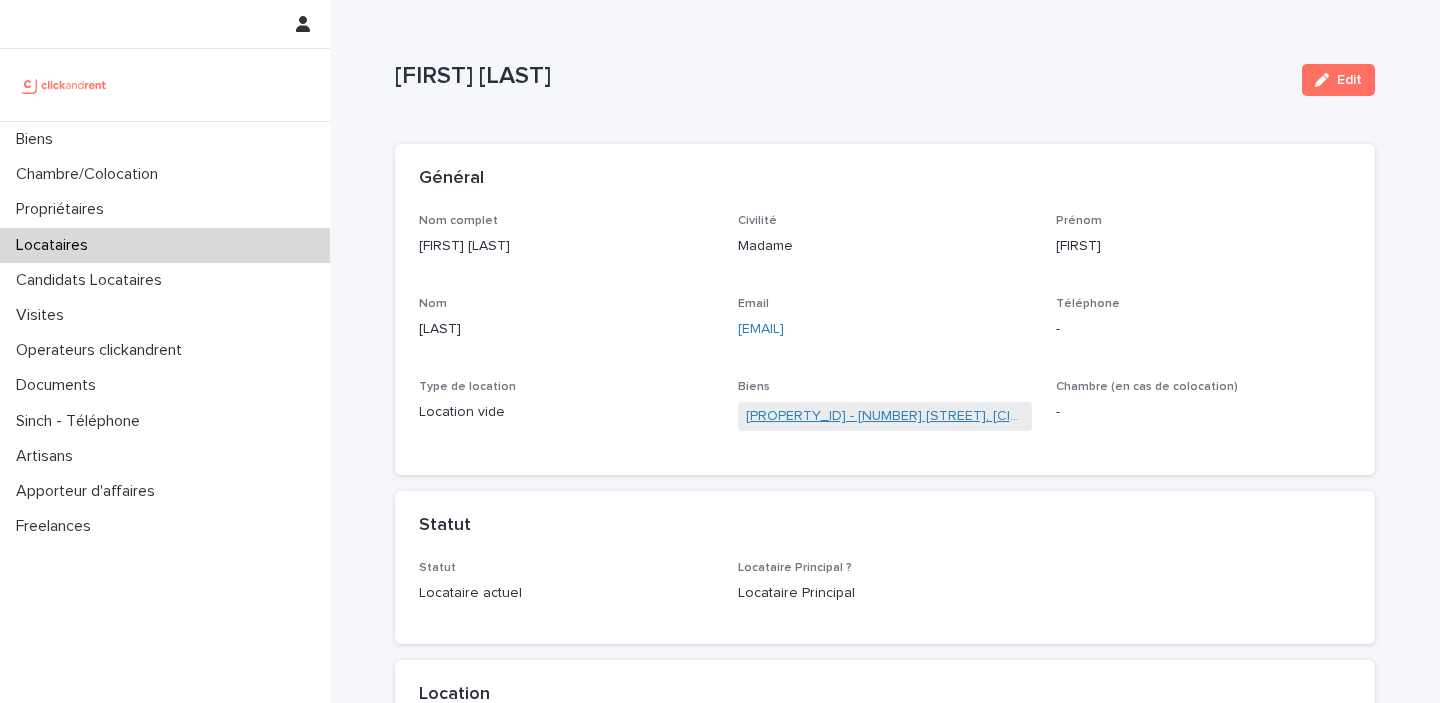 click on "[PROPERTY_ID] - [NUMBER] [STREET], [CITY] [POSTAL_CODE]" at bounding box center (885, 416) 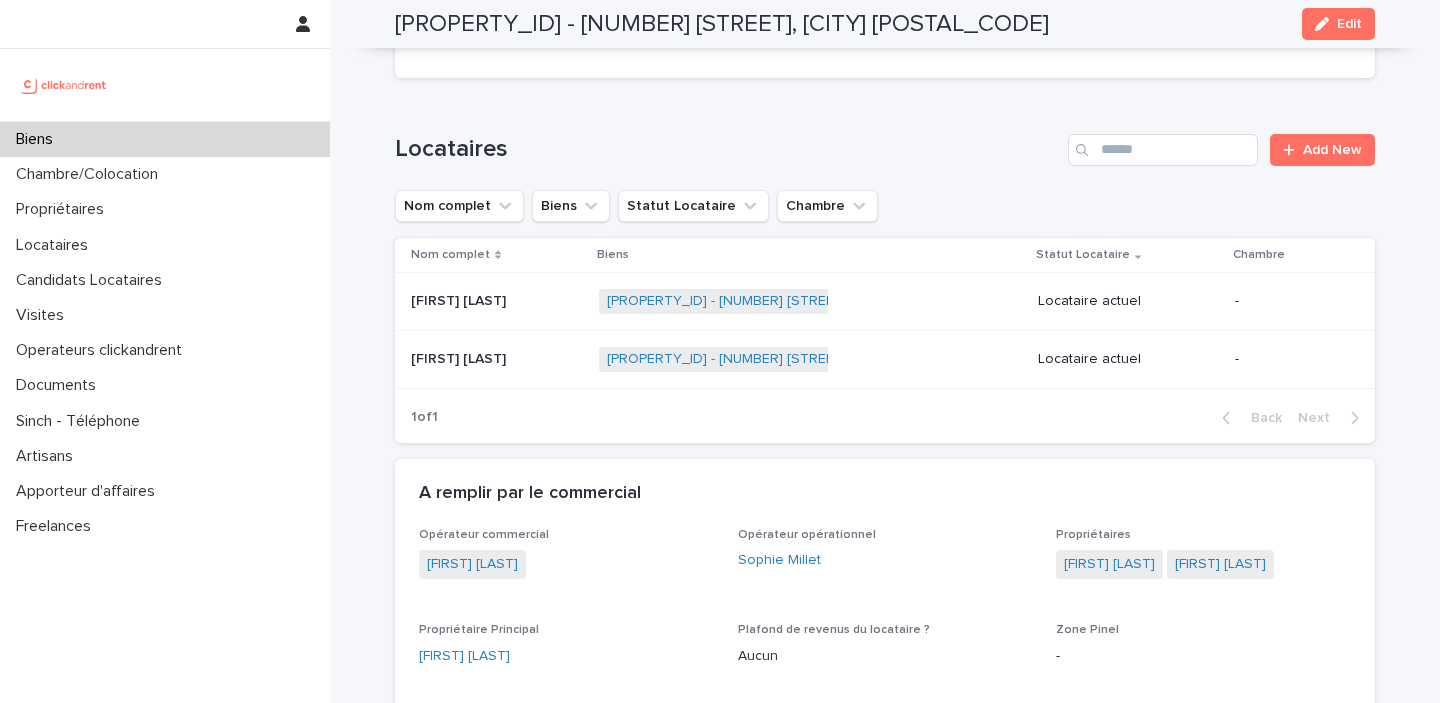 scroll, scrollTop: 714, scrollLeft: 0, axis: vertical 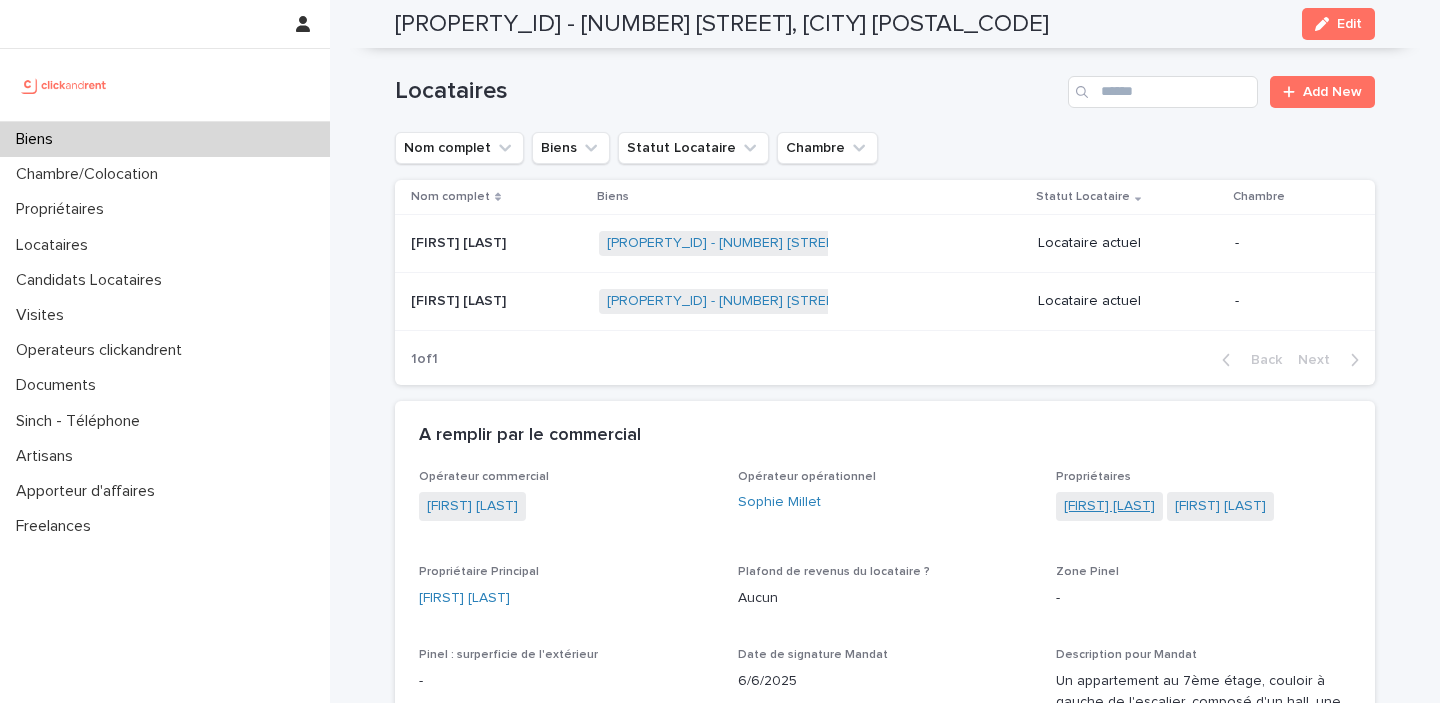 click on "[FIRST] [LAST]" at bounding box center (1109, 506) 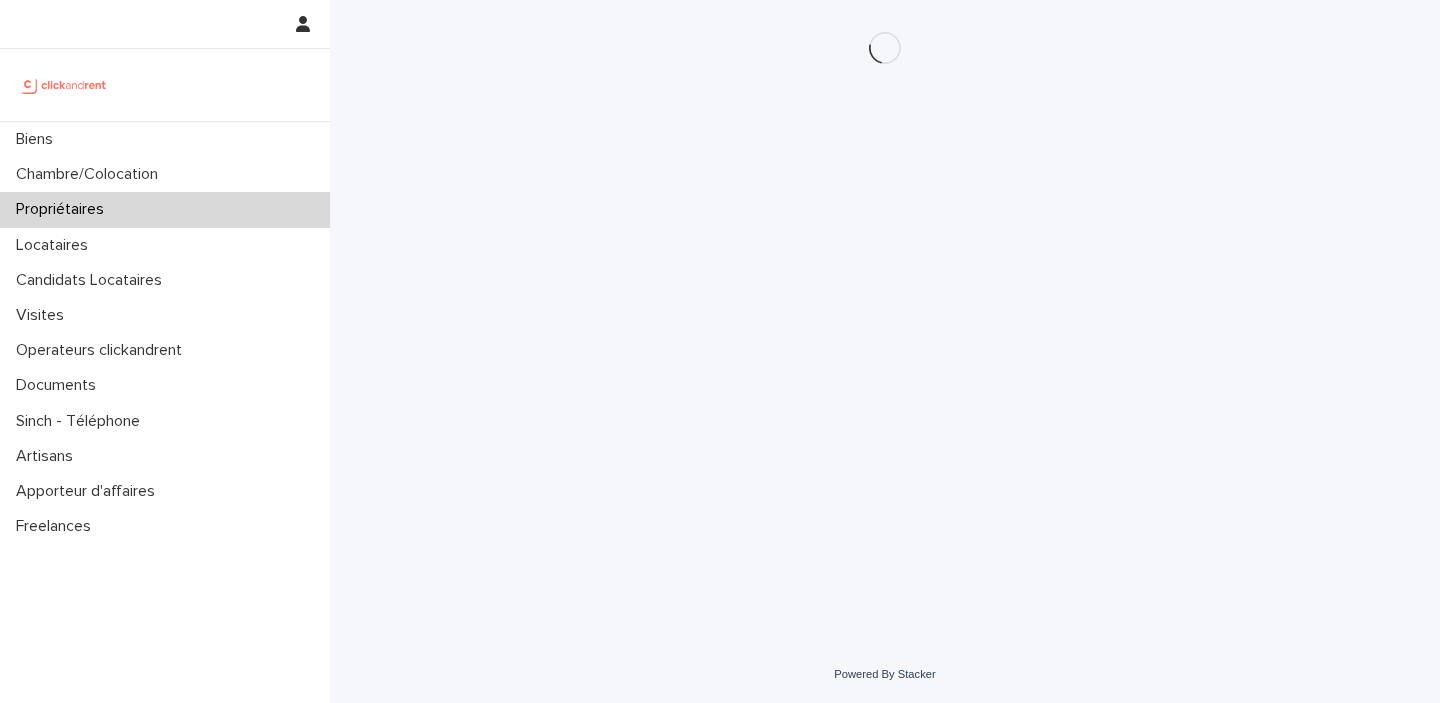 scroll, scrollTop: 0, scrollLeft: 0, axis: both 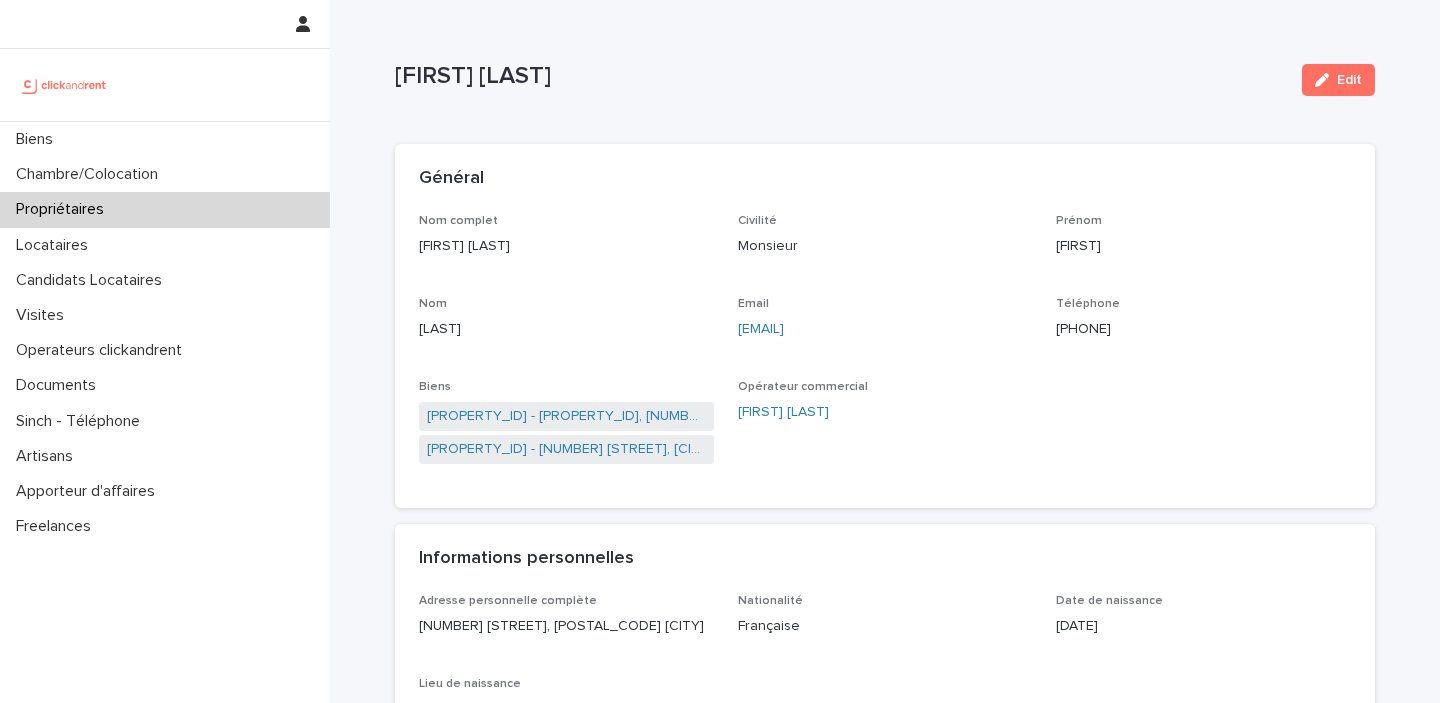 click on "[PHONE]" at bounding box center (1203, 329) 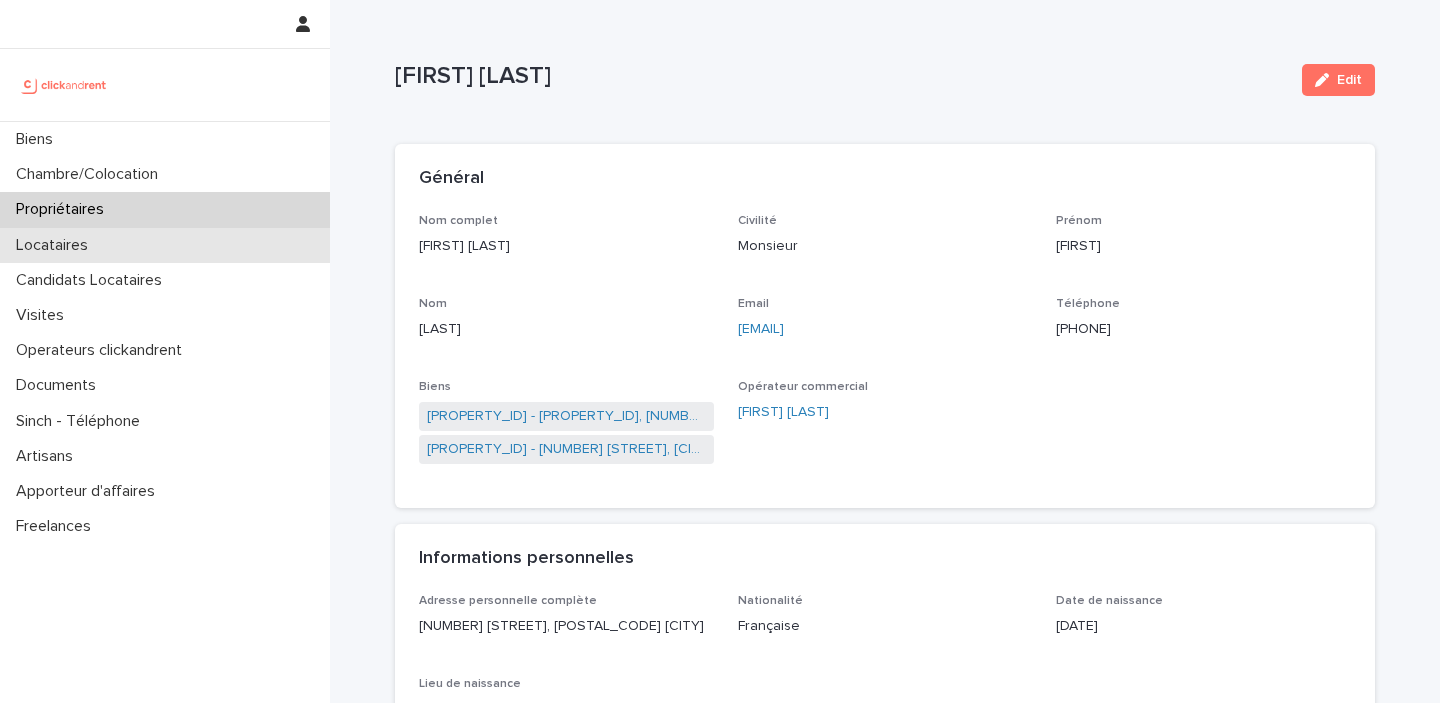 click on "Locataires" at bounding box center (165, 245) 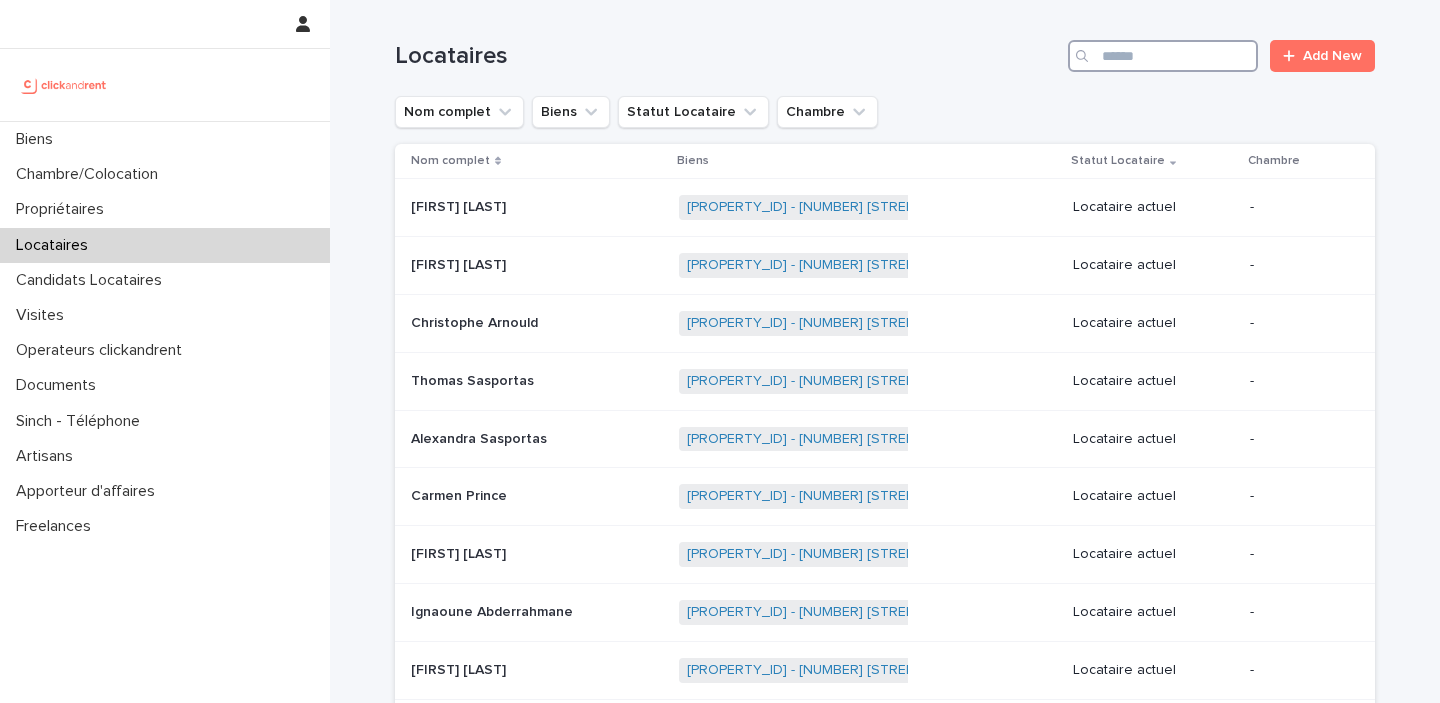 click at bounding box center [1163, 56] 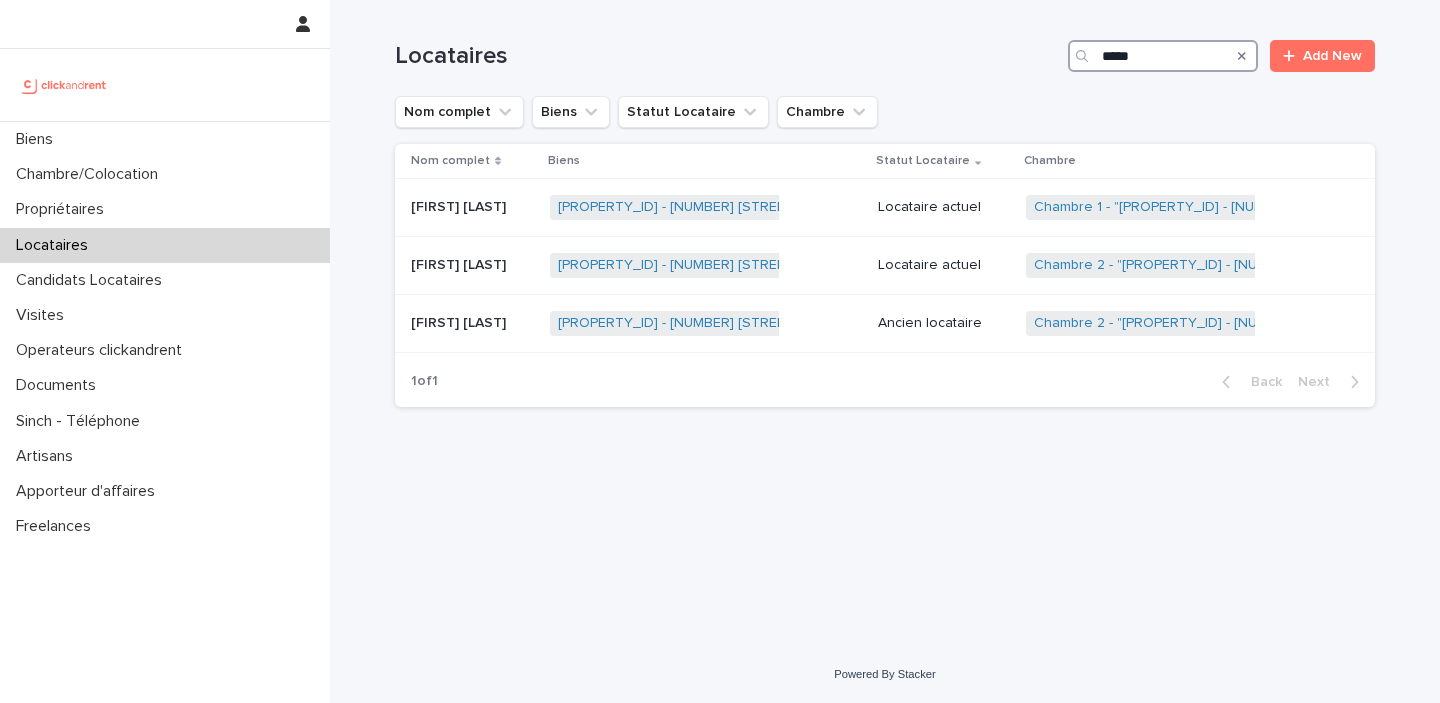 type on "*****" 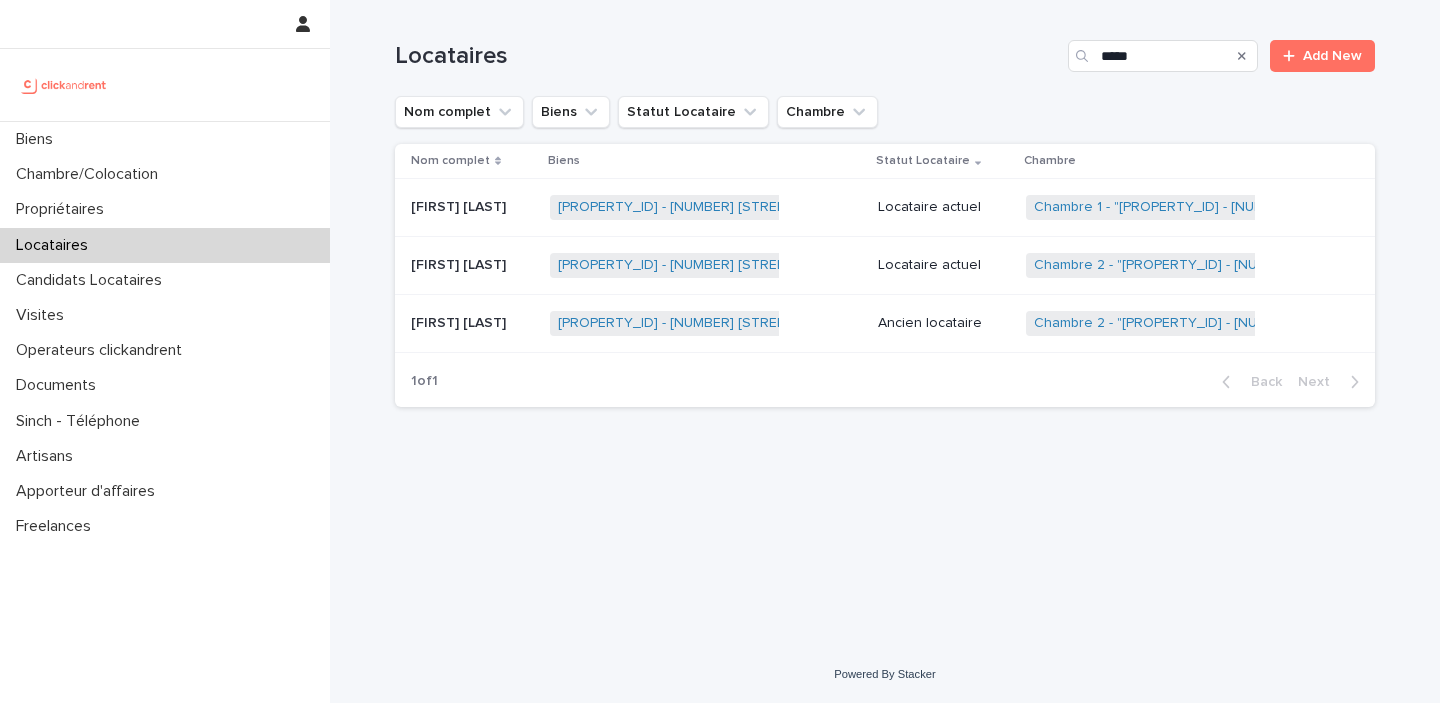 click on "[PROPERTY_ID] - [NUMBER] [STREET], [CITY] [POSTAL_CODE]   + 0" at bounding box center [706, 323] 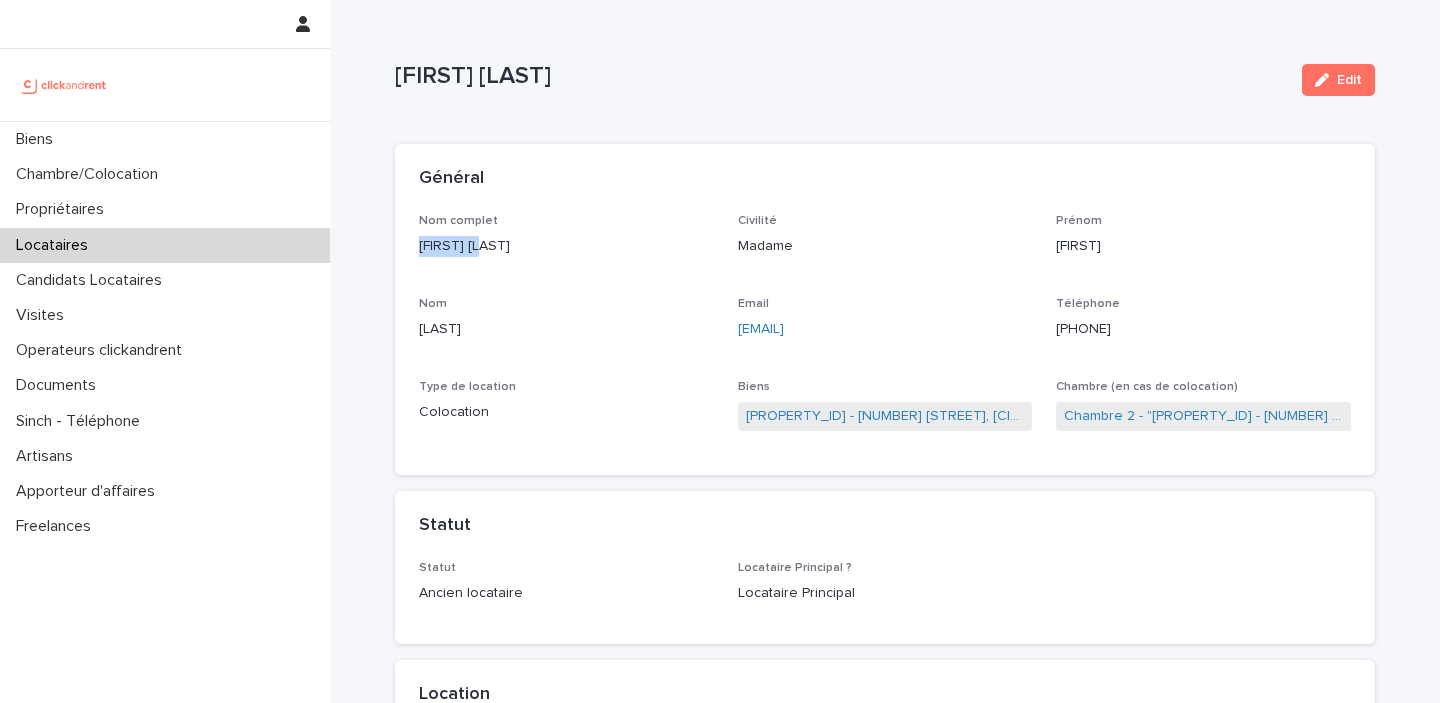 copy on "[FIRST] [LAST]" 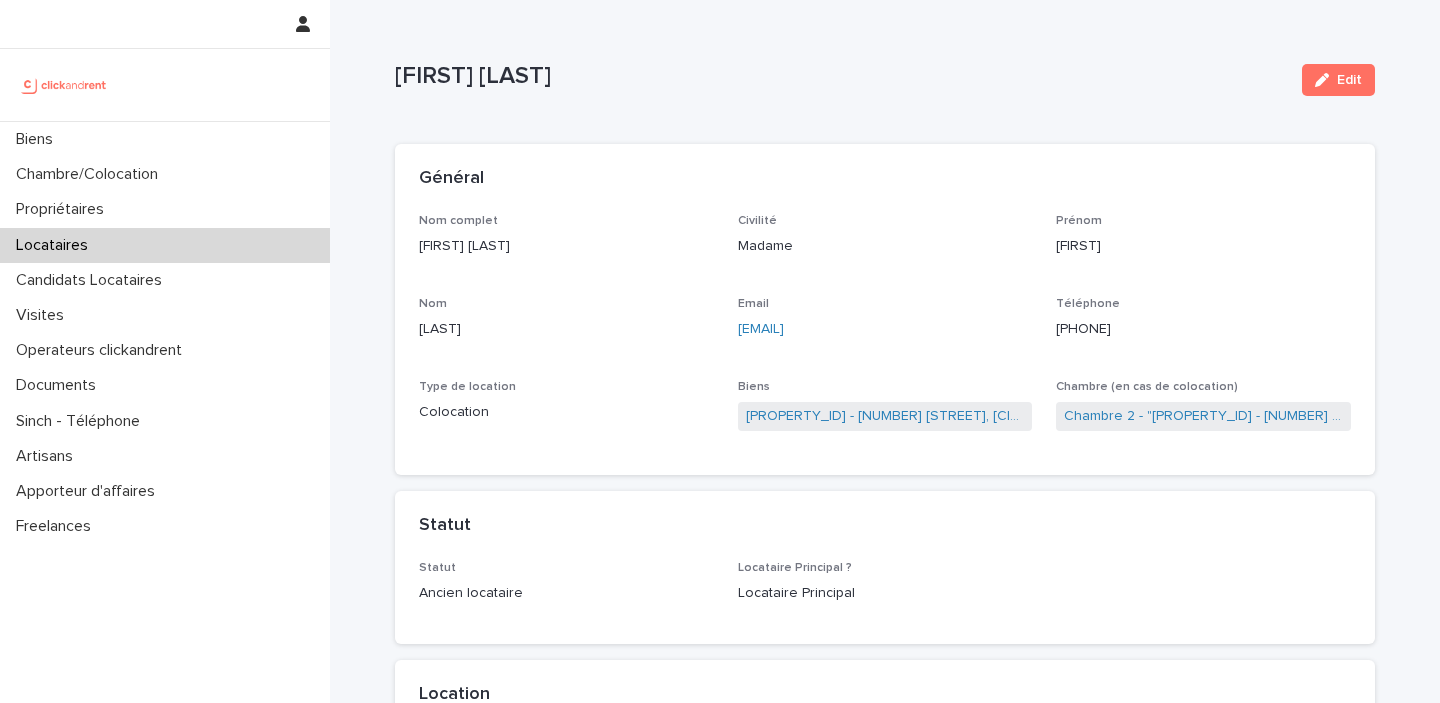 click on "Email" at bounding box center [885, 304] 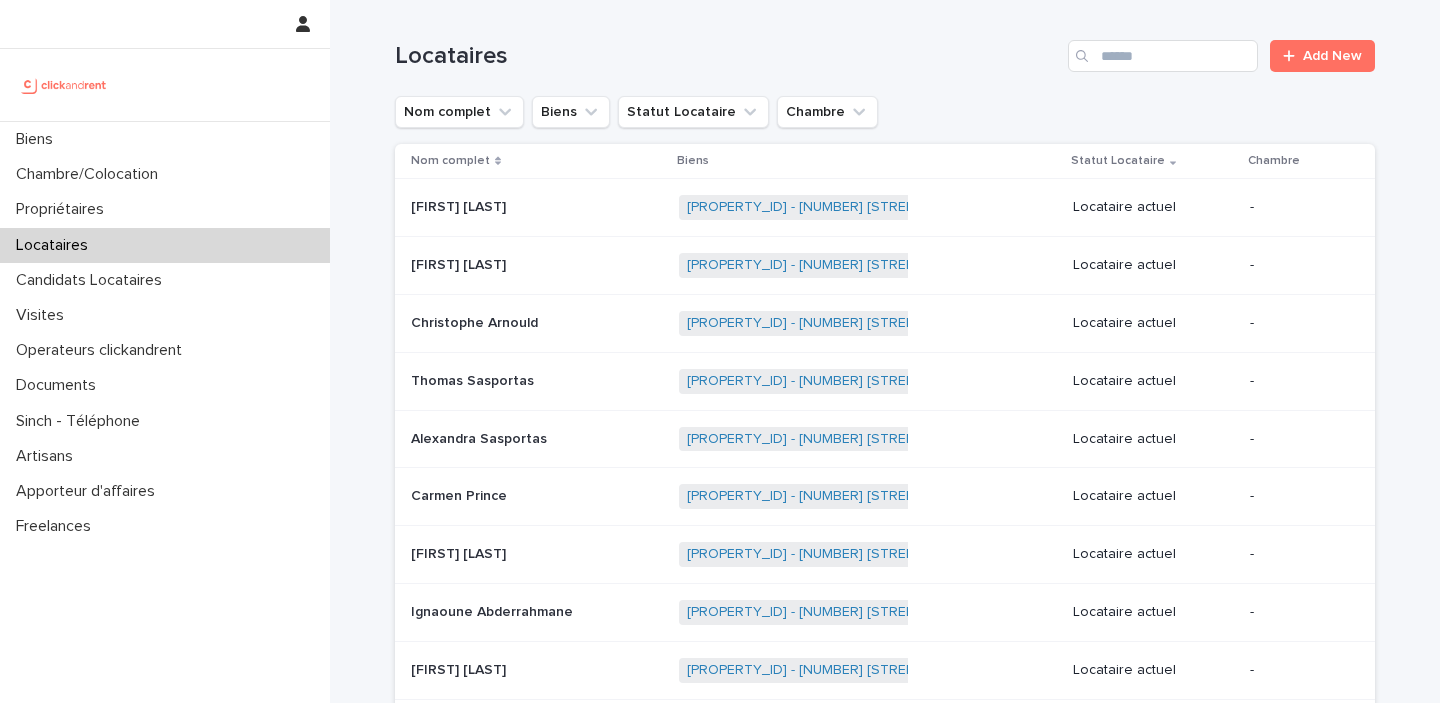 click on "Locataires Add New" at bounding box center (885, 48) 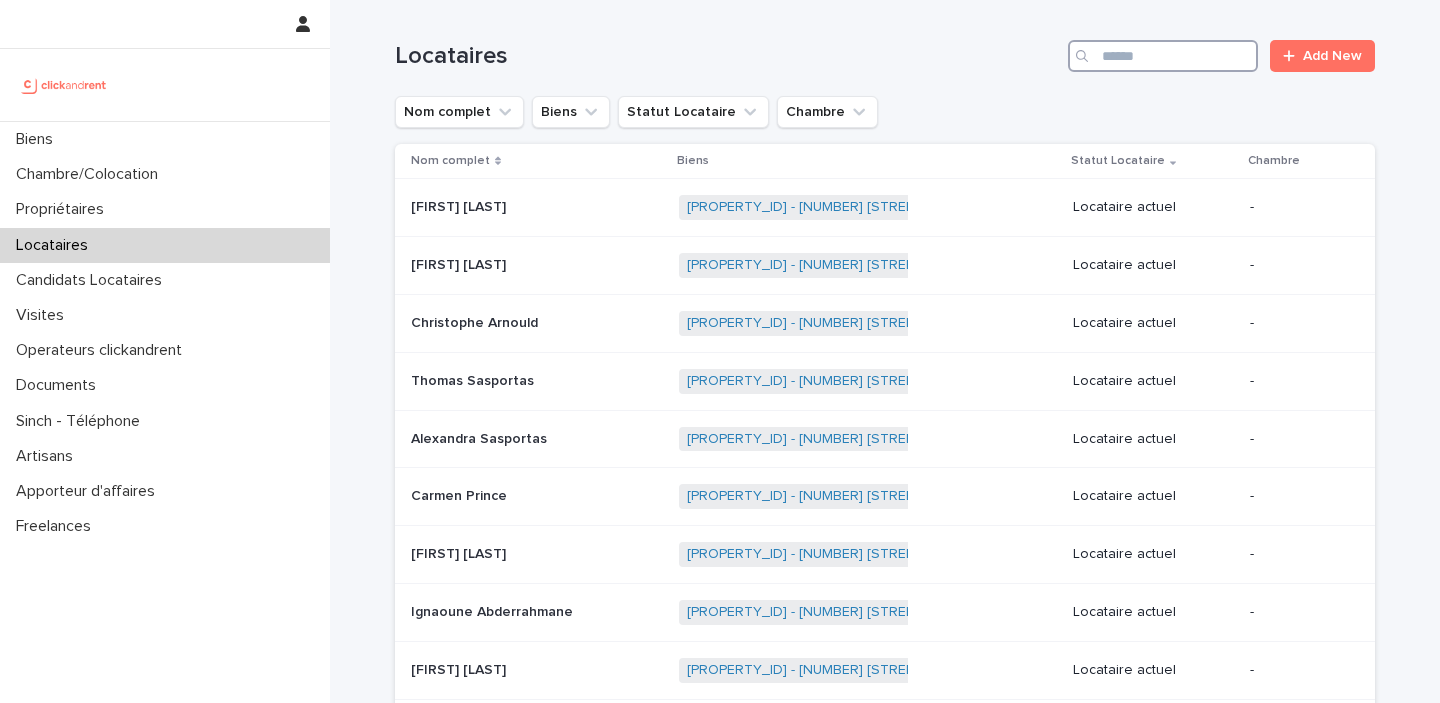 click at bounding box center [1163, 56] 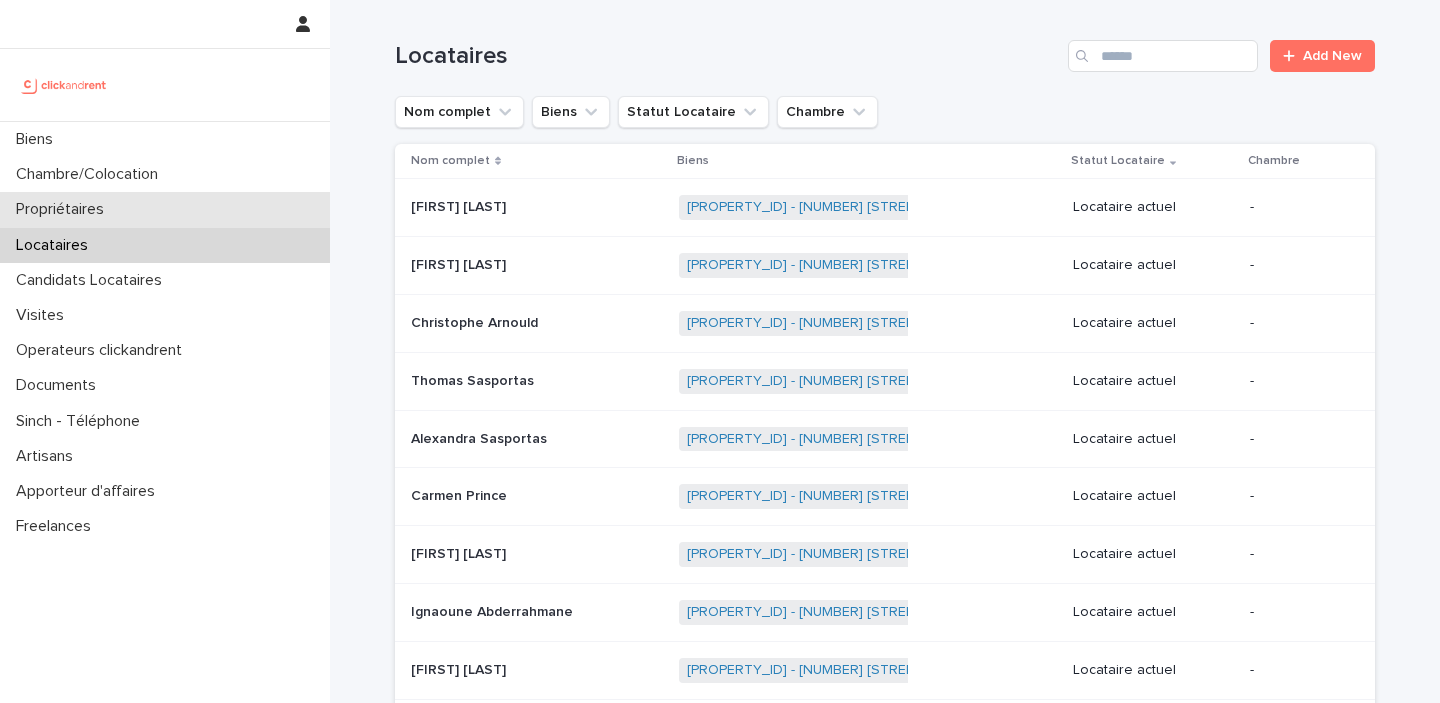 click on "Propriétaires" at bounding box center [165, 209] 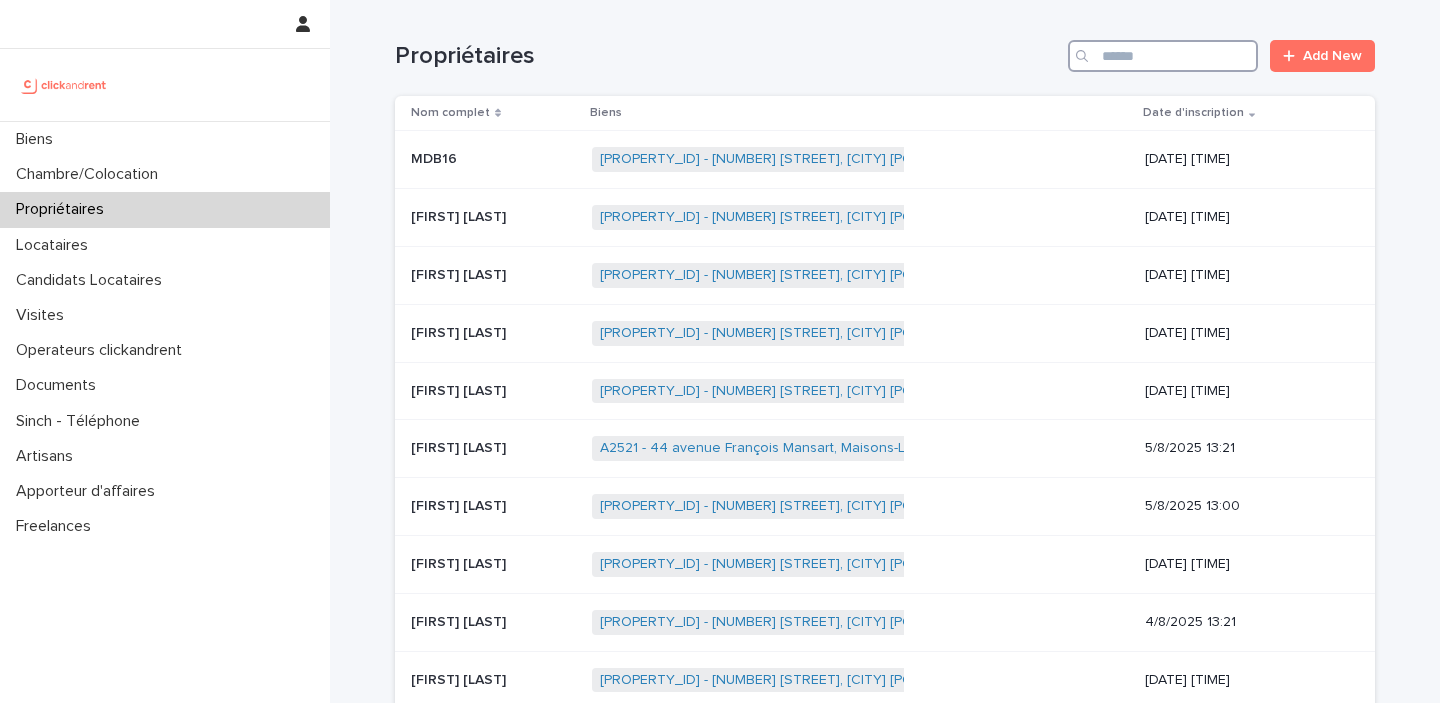 click at bounding box center [1163, 56] 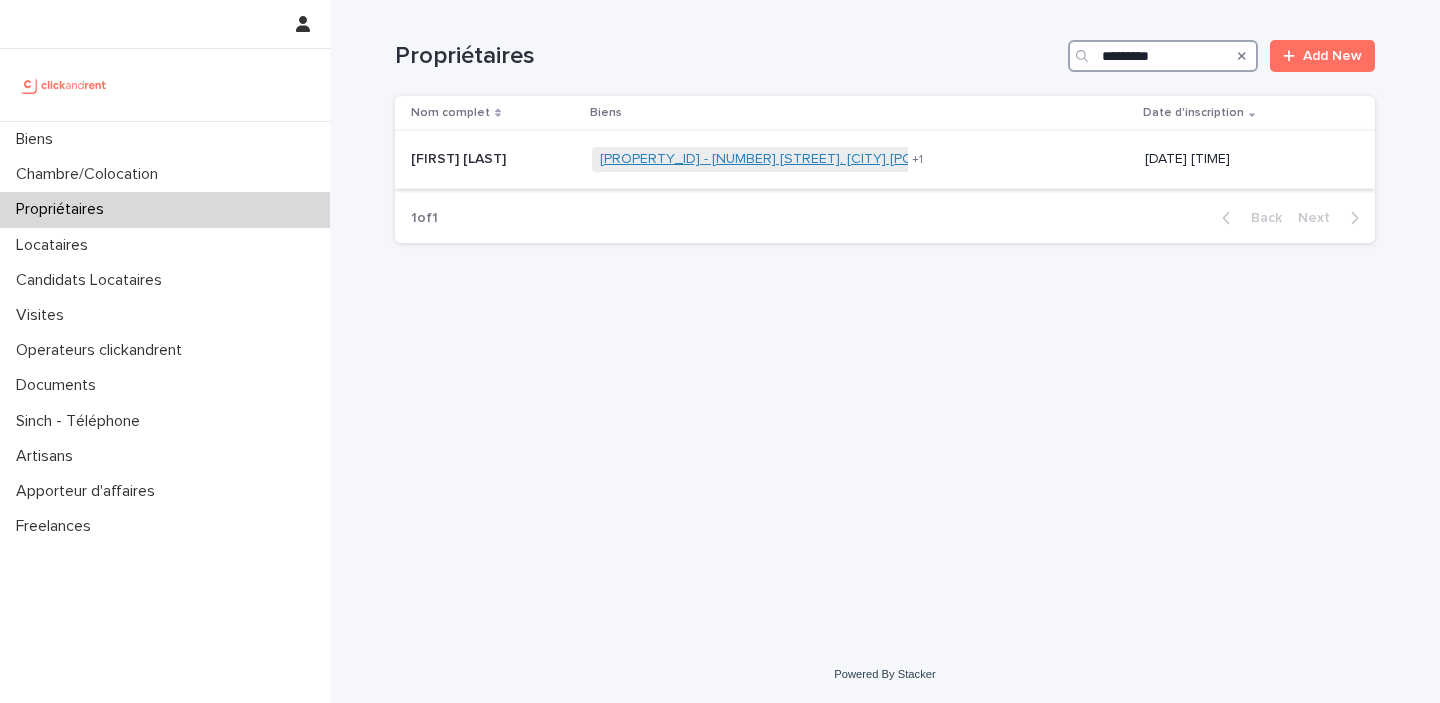 type on "*********" 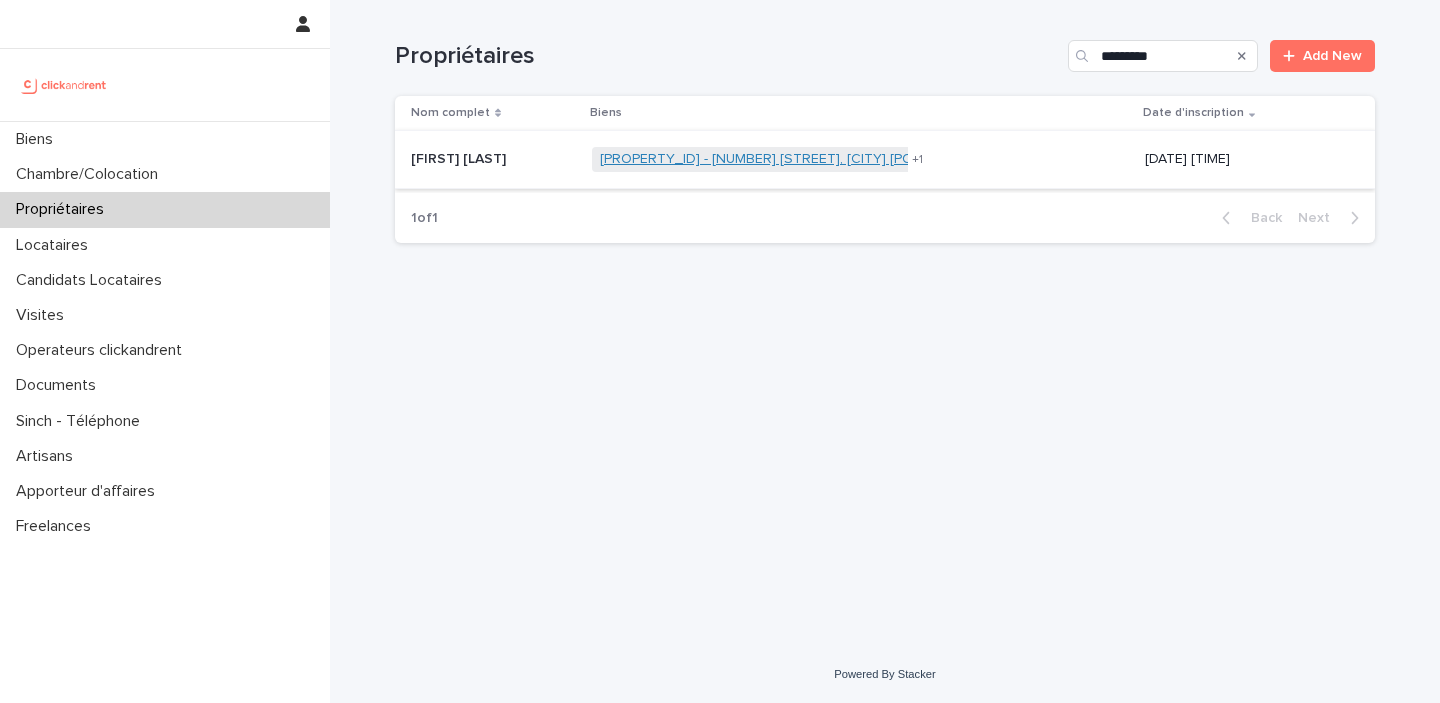 click on "[PROPERTY_ID] - [NUMBER] [STREET], [CITY] [POSTAL_CODE]" at bounding box center (798, 159) 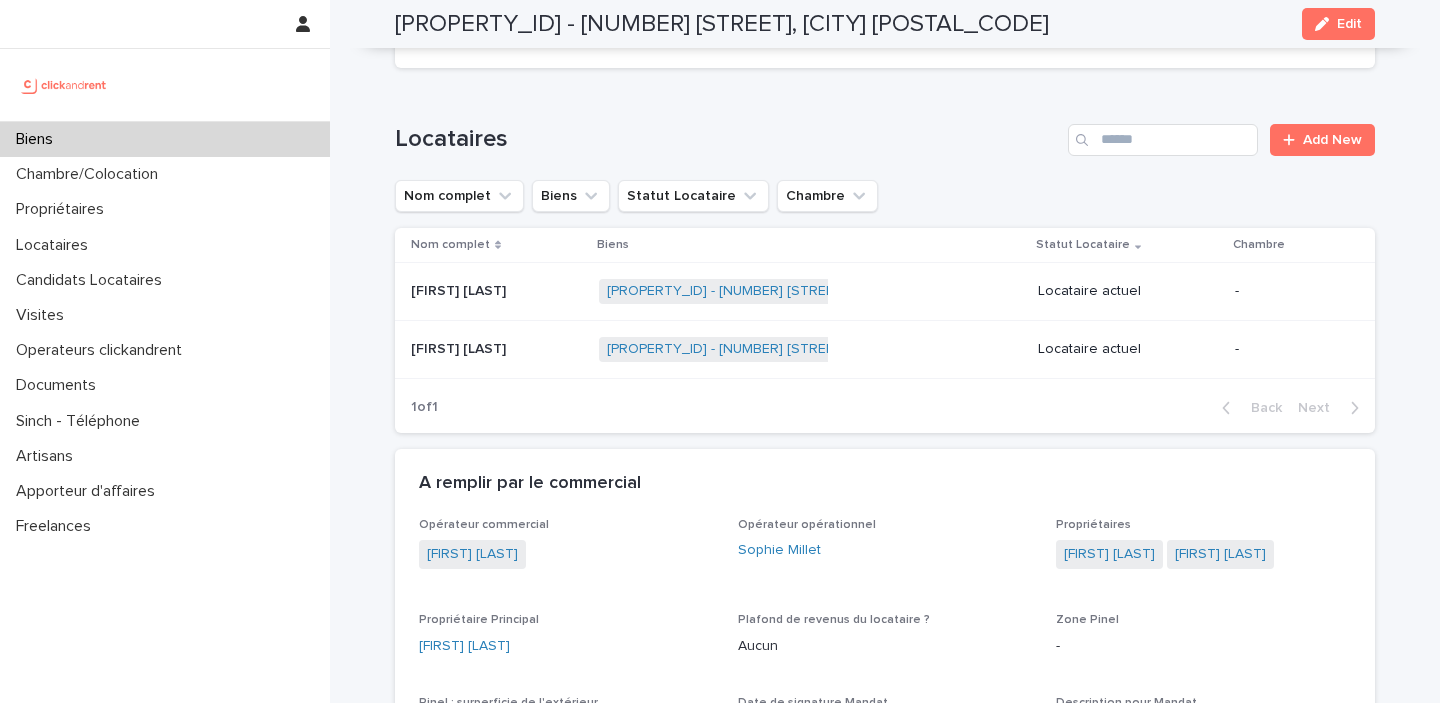 scroll, scrollTop: 671, scrollLeft: 0, axis: vertical 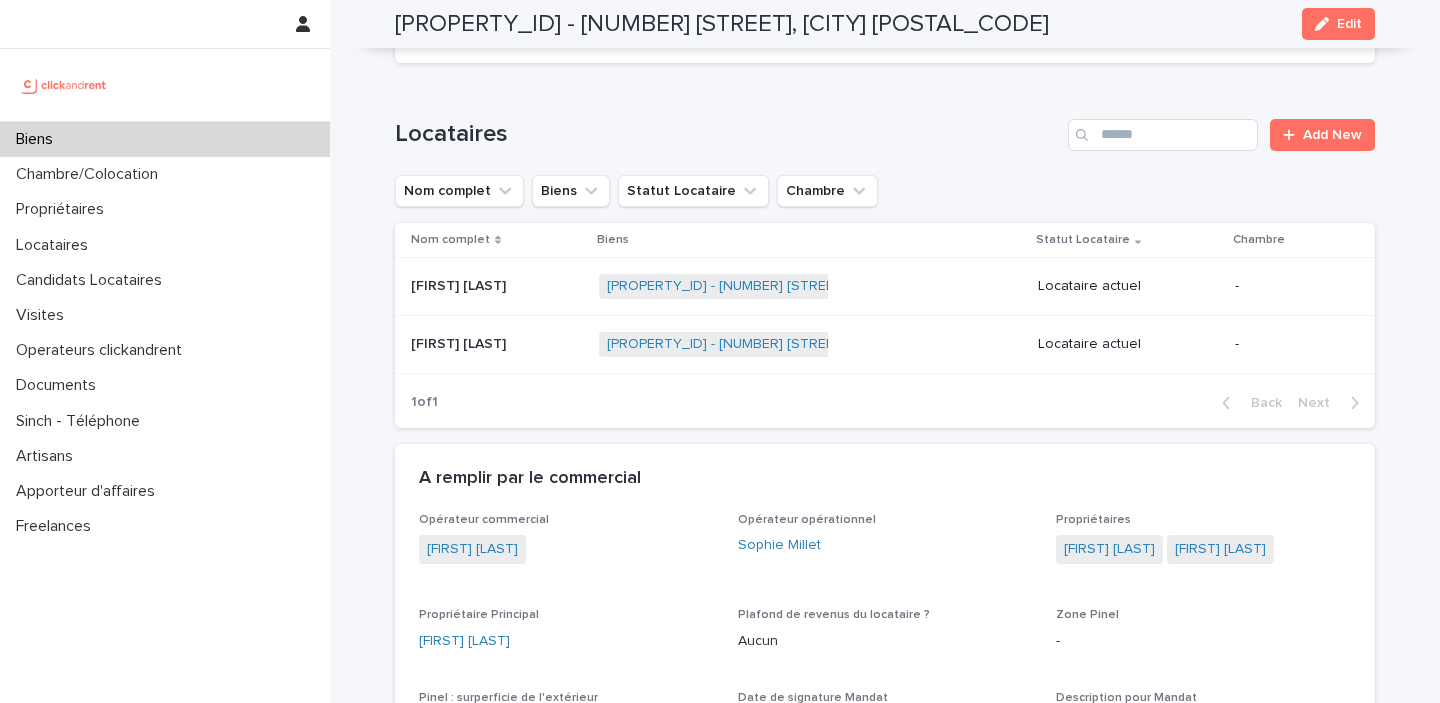 click on "[FIRST] [LAST] [FIRST] [LAST]" at bounding box center (497, 344) 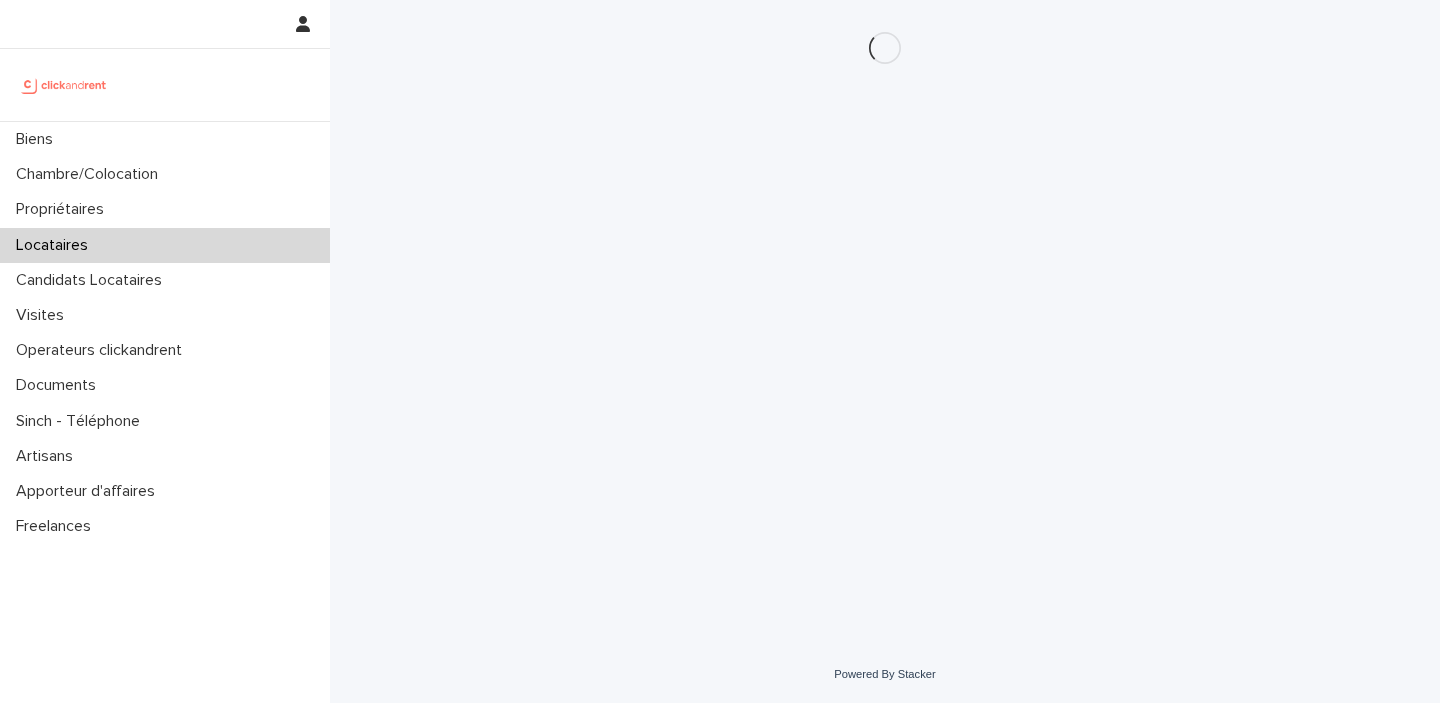 scroll, scrollTop: 0, scrollLeft: 0, axis: both 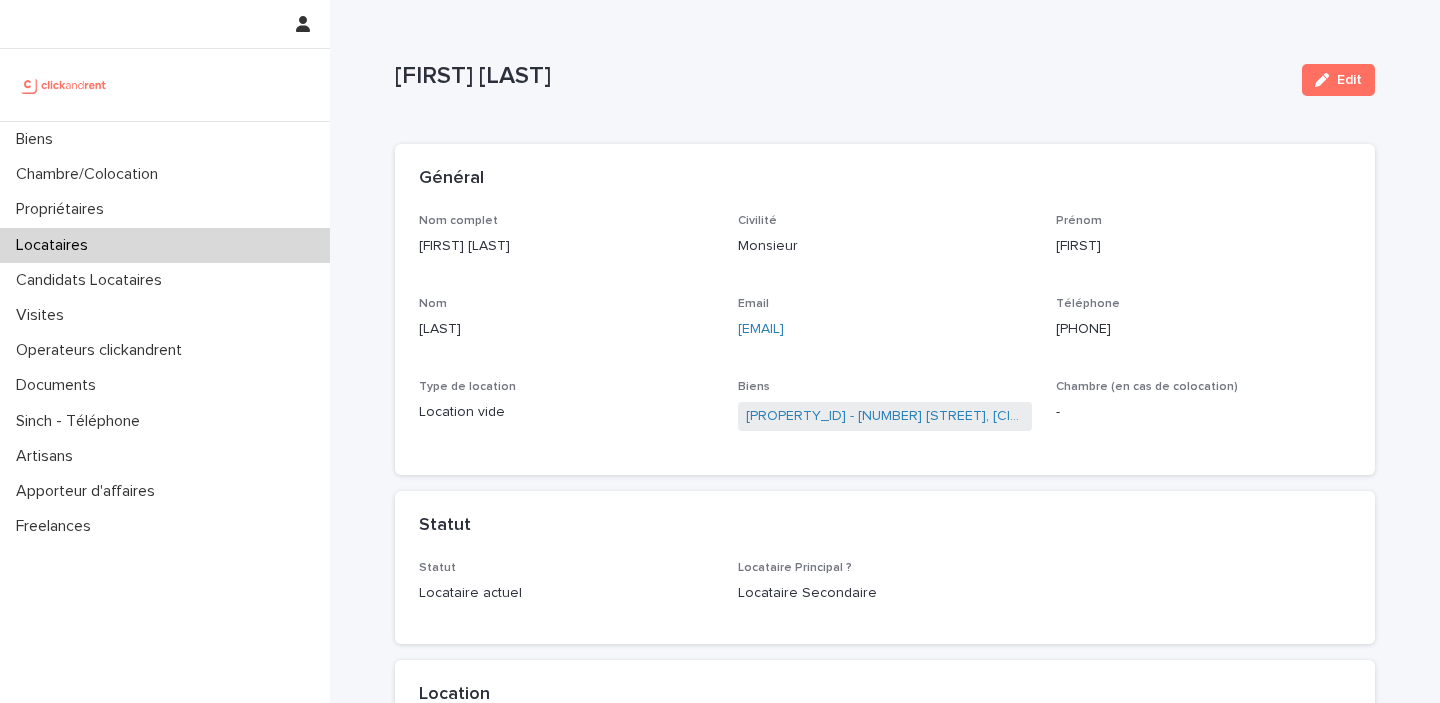 copy on "[EMAIL]" 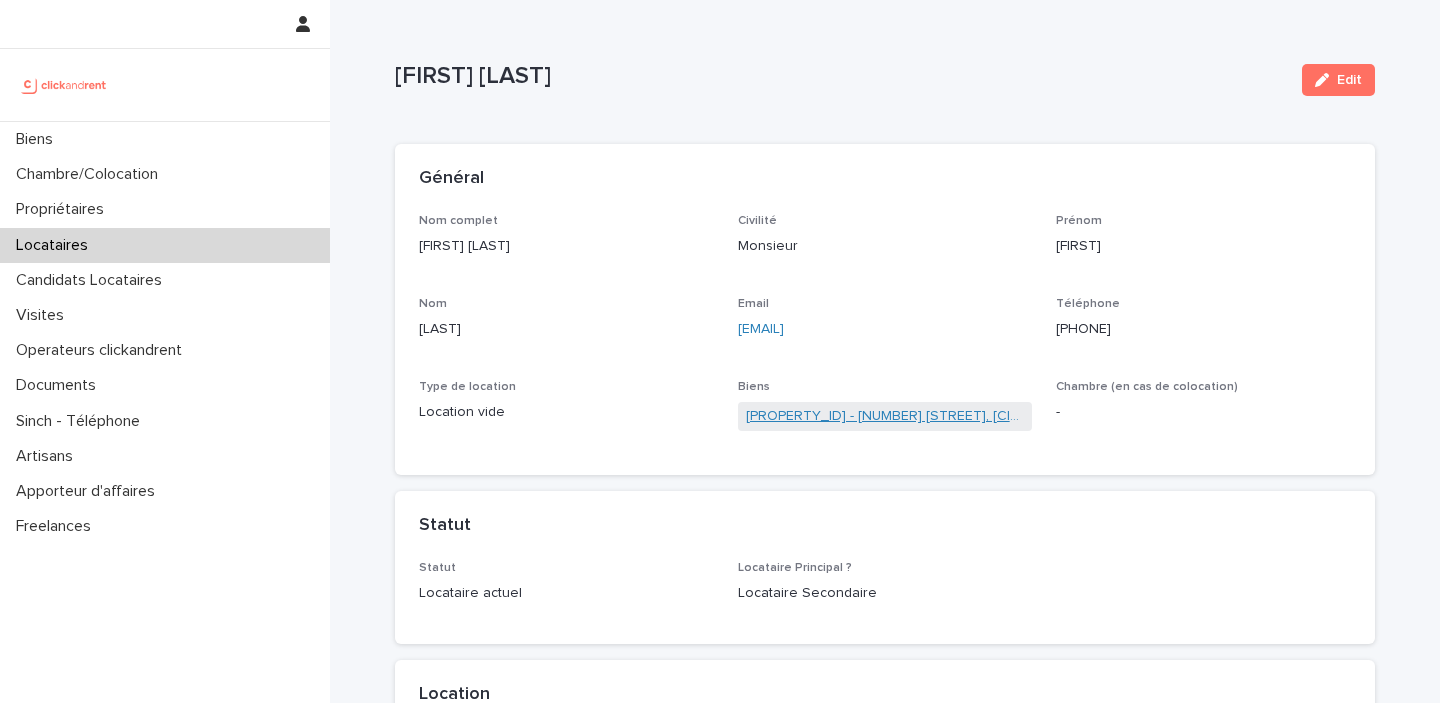 click on "[PROPERTY_ID] - [NUMBER] [STREET], [CITY] [POSTAL_CODE]" at bounding box center [885, 416] 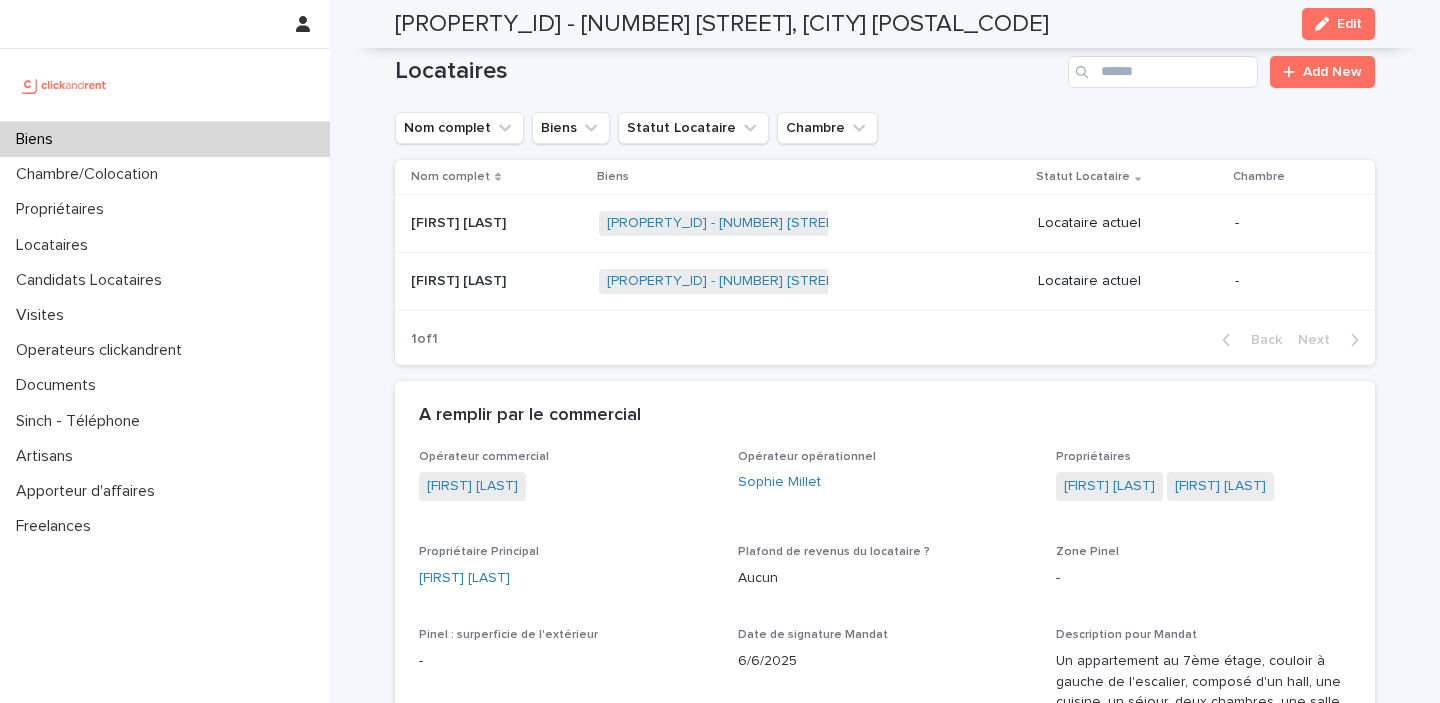 scroll, scrollTop: 635, scrollLeft: 0, axis: vertical 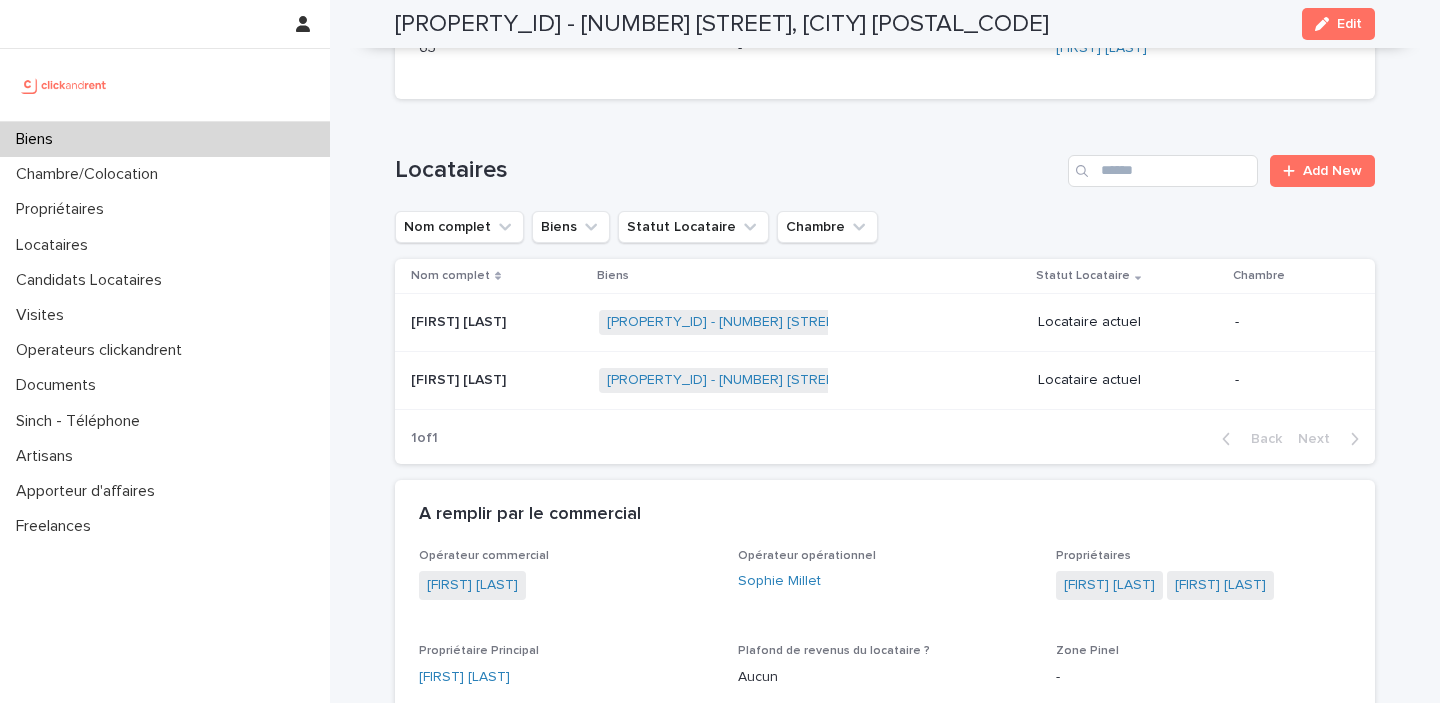click on "[FIRST] [LAST] [FIRST] [LAST]" at bounding box center (497, 380) 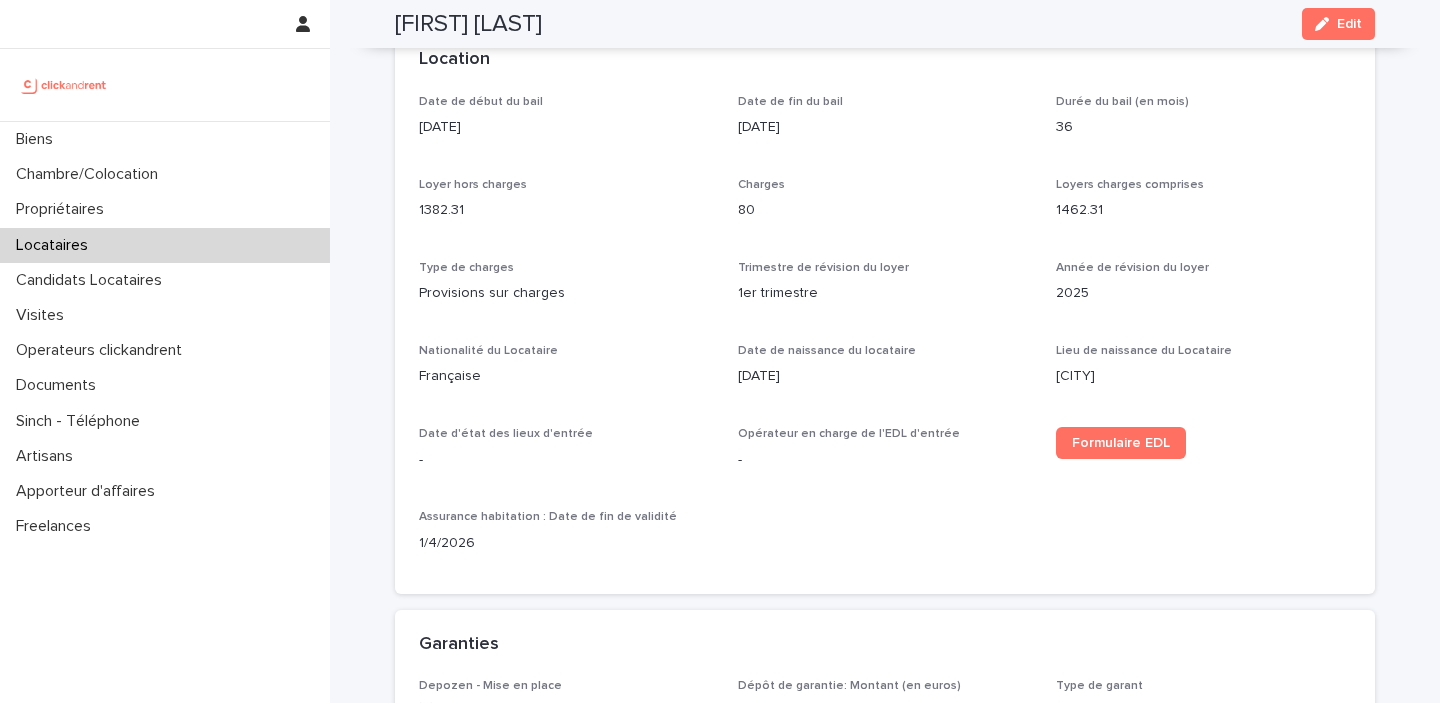 scroll, scrollTop: 0, scrollLeft: 0, axis: both 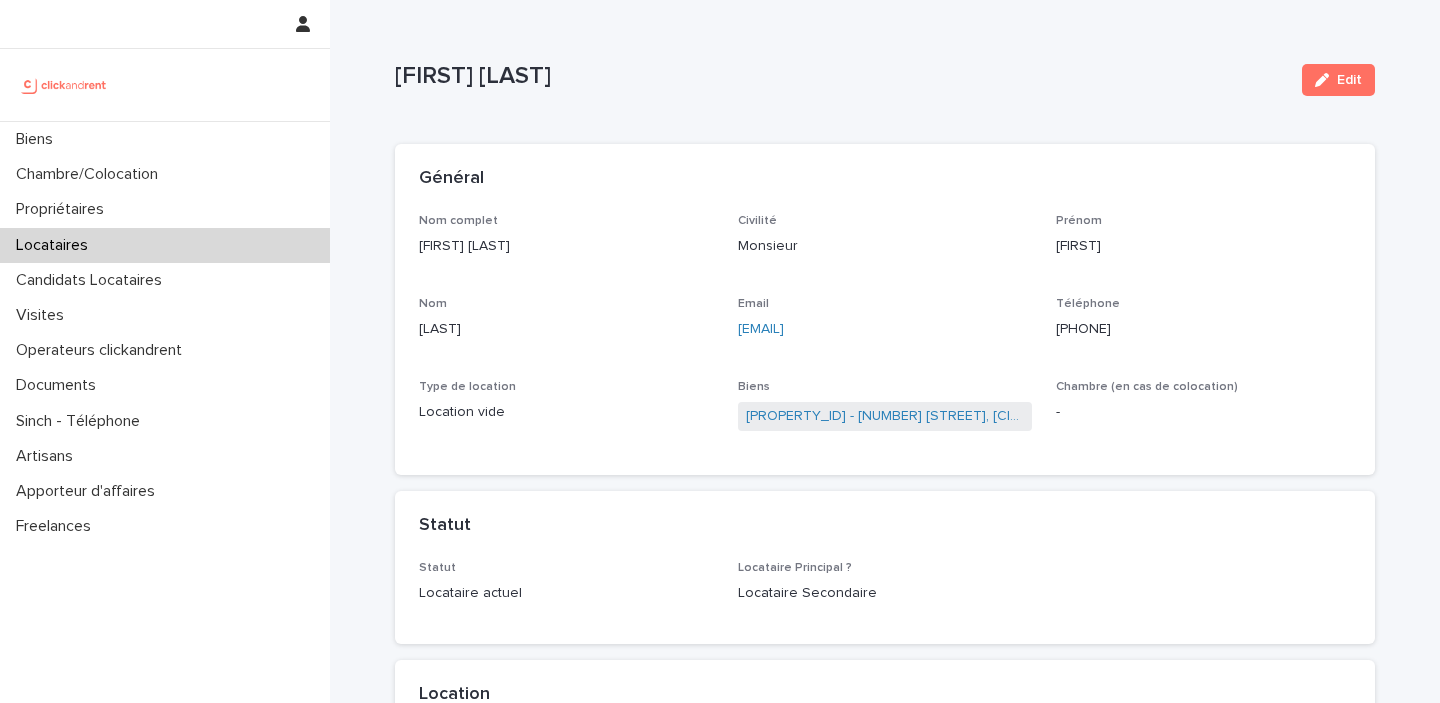 drag, startPoint x: 926, startPoint y: 338, endPoint x: 733, endPoint y: 331, distance: 193.1269 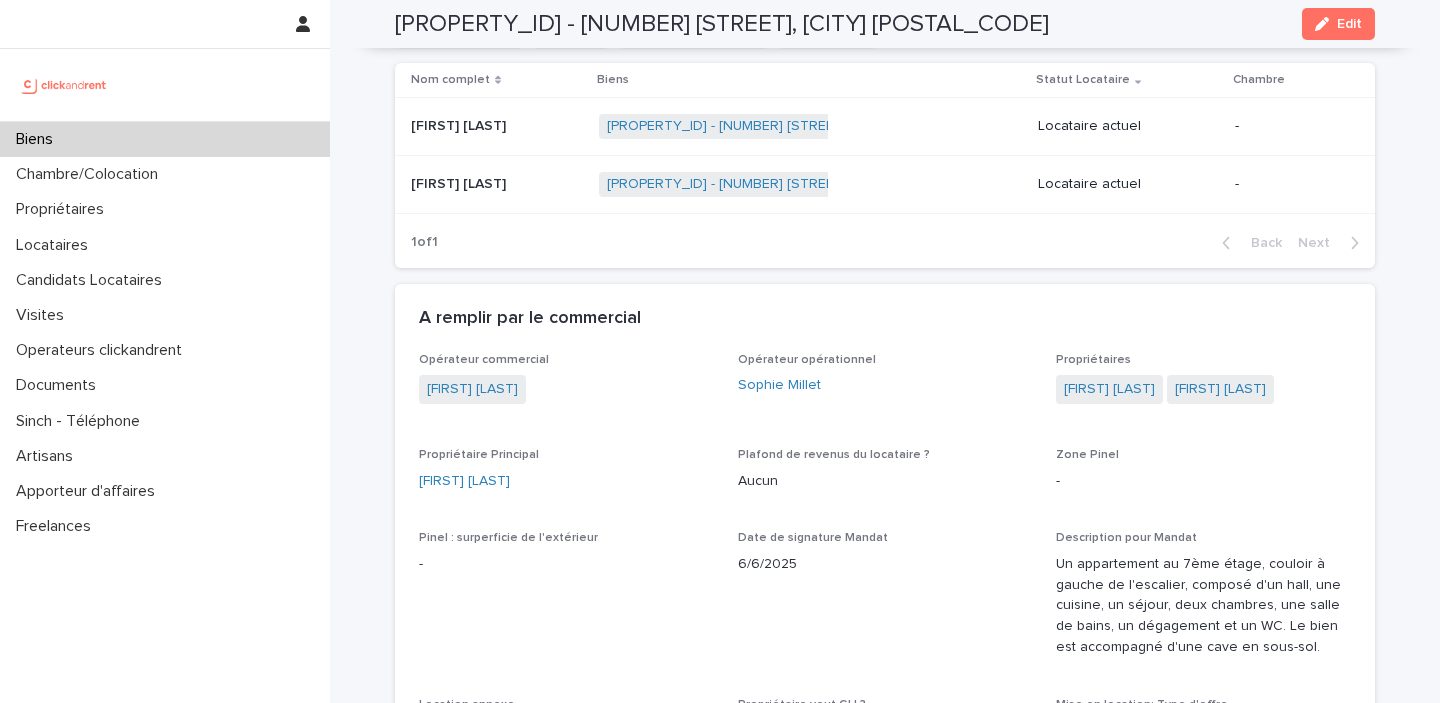 scroll, scrollTop: 653, scrollLeft: 0, axis: vertical 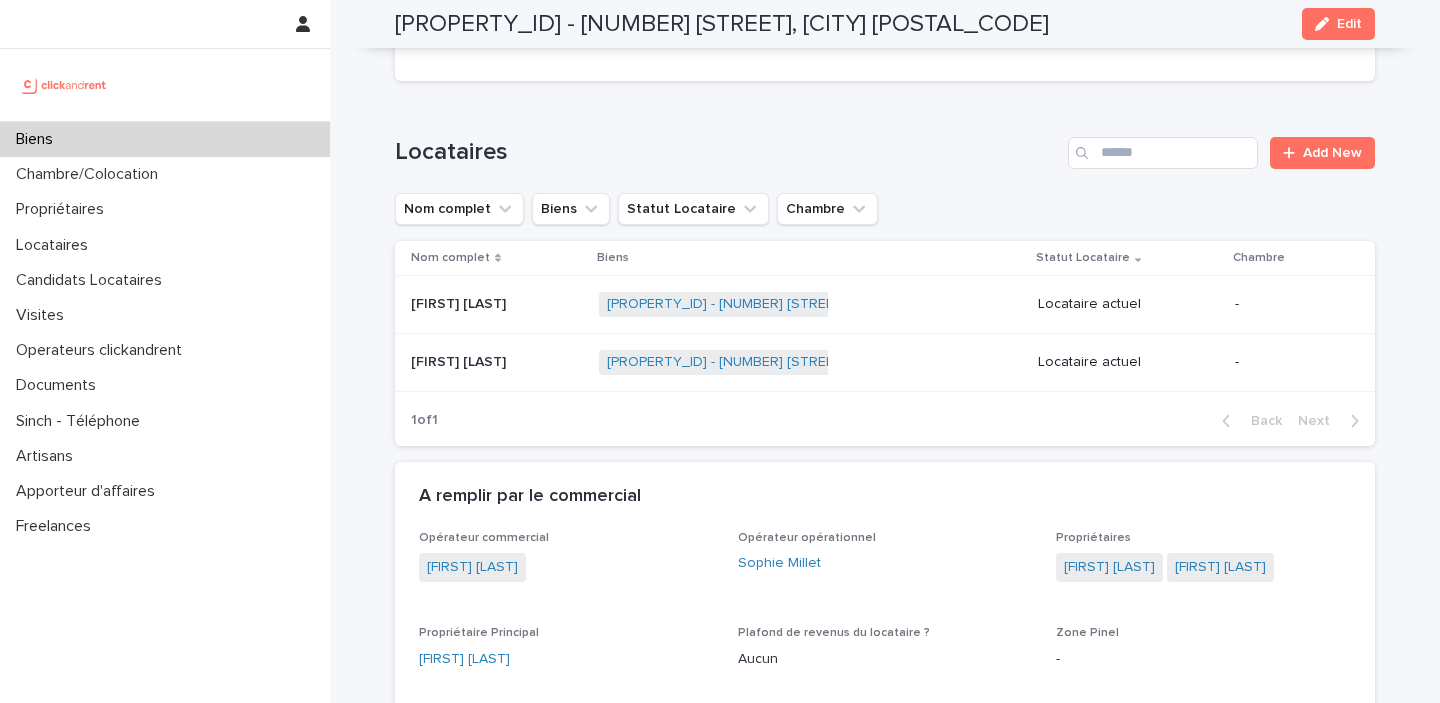 click on "[FIRST] [LAST] [FIRST] [LAST]" at bounding box center (493, 304) 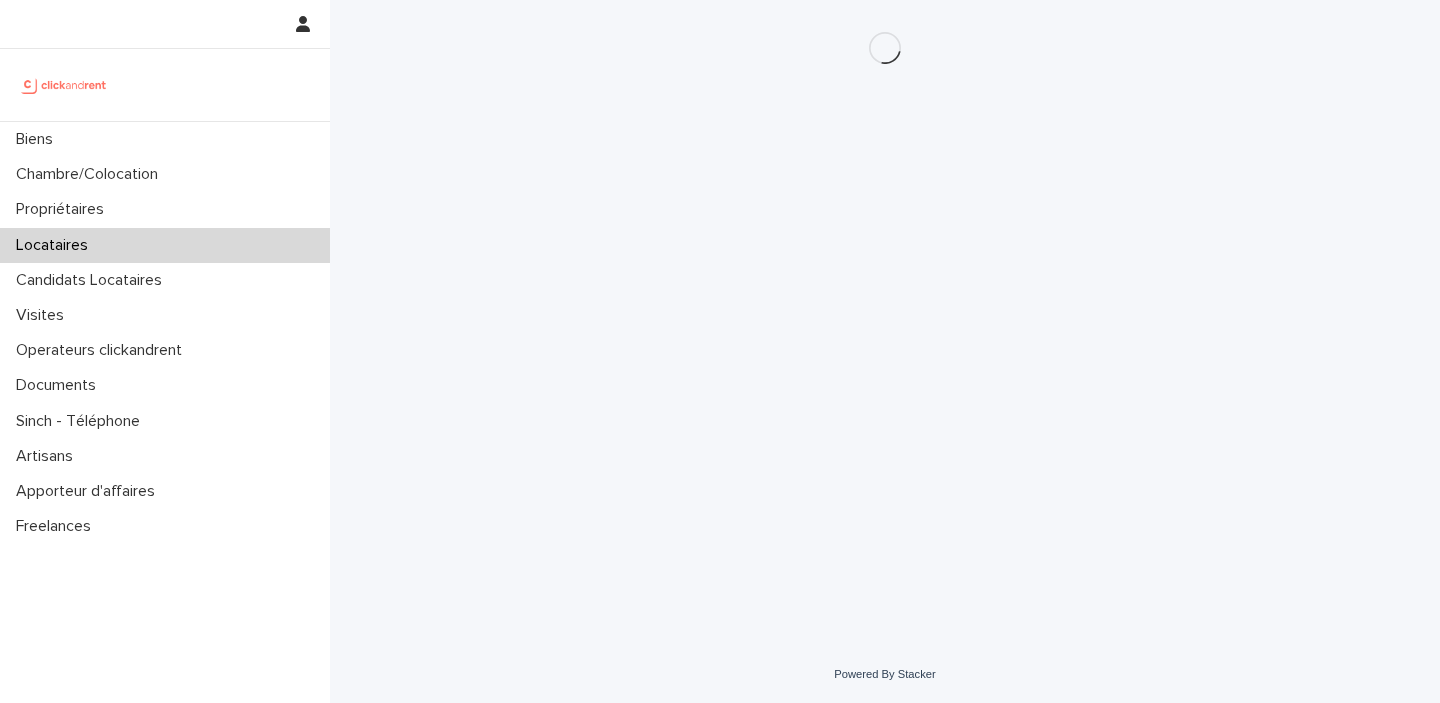 scroll, scrollTop: 0, scrollLeft: 0, axis: both 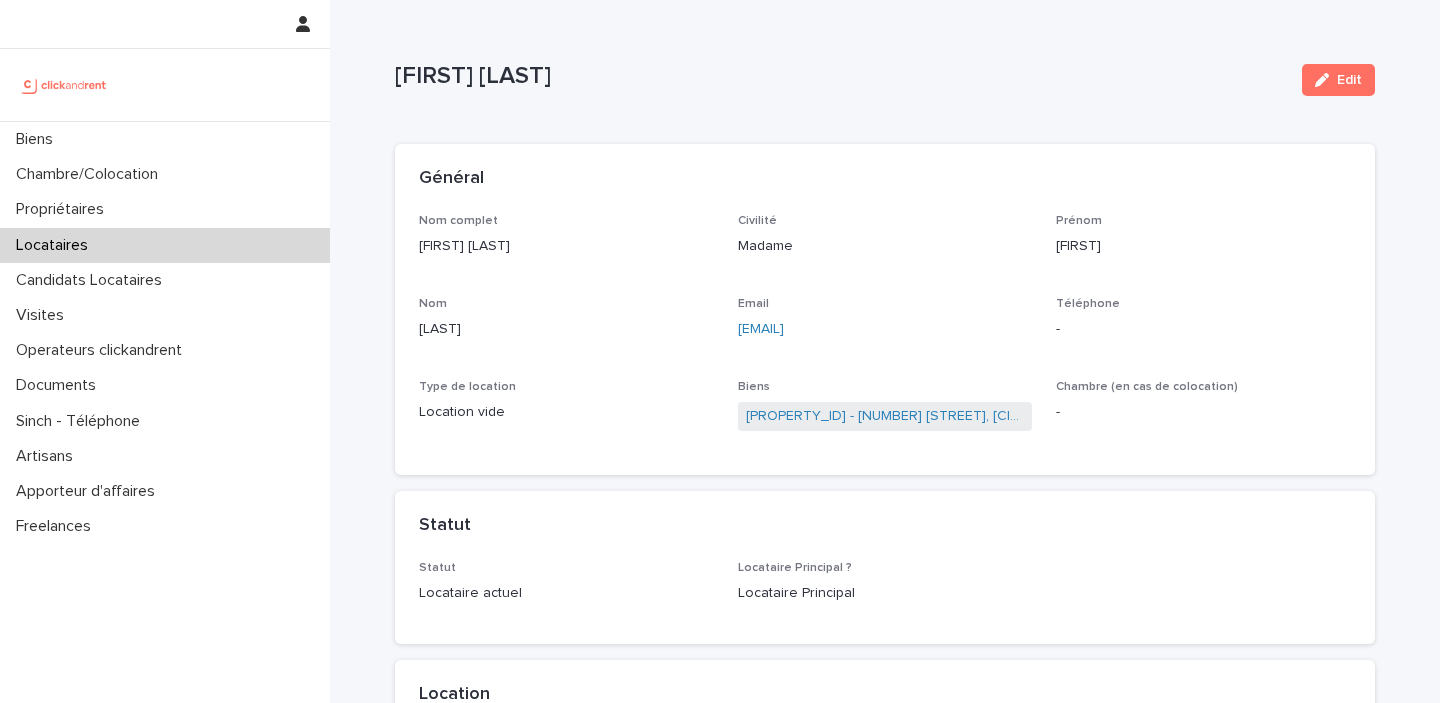 drag, startPoint x: 906, startPoint y: 325, endPoint x: 725, endPoint y: 332, distance: 181.13531 